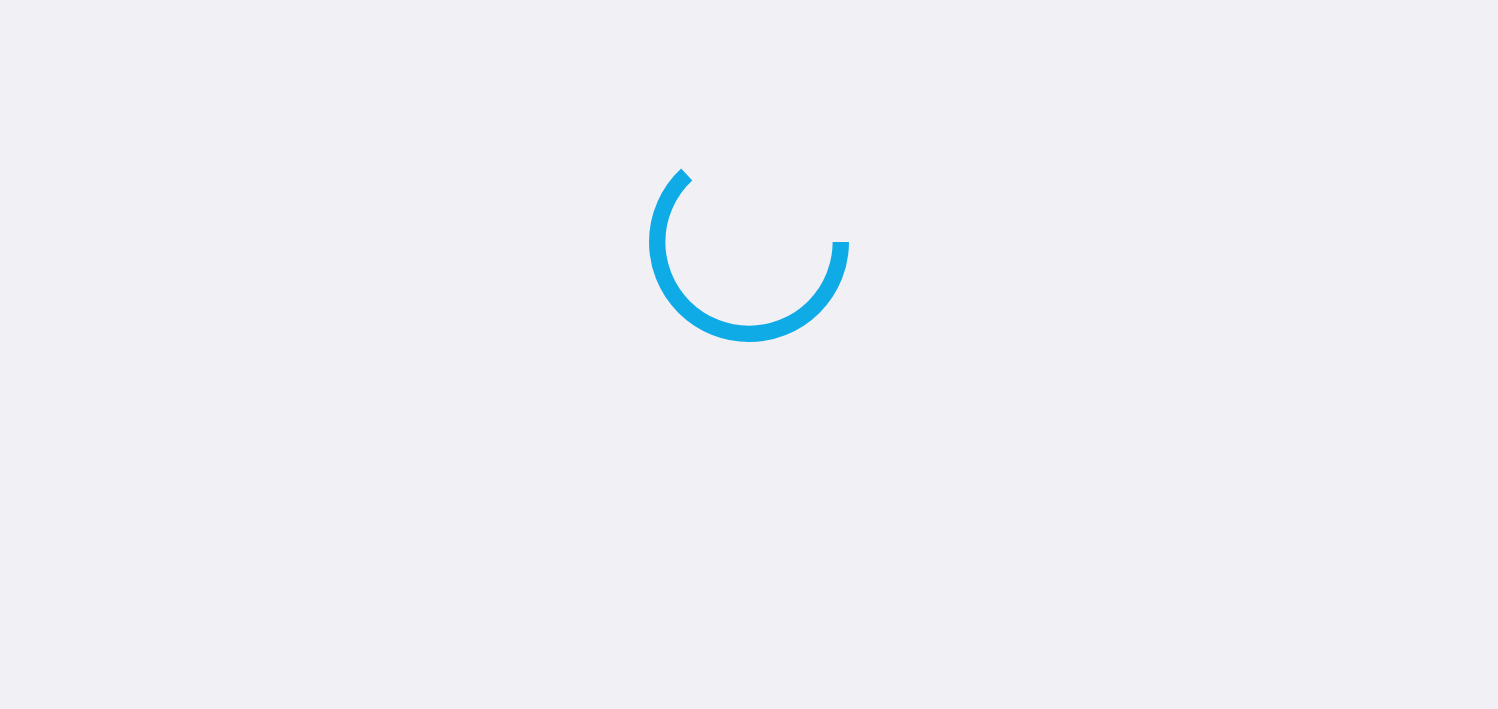 scroll, scrollTop: 0, scrollLeft: 0, axis: both 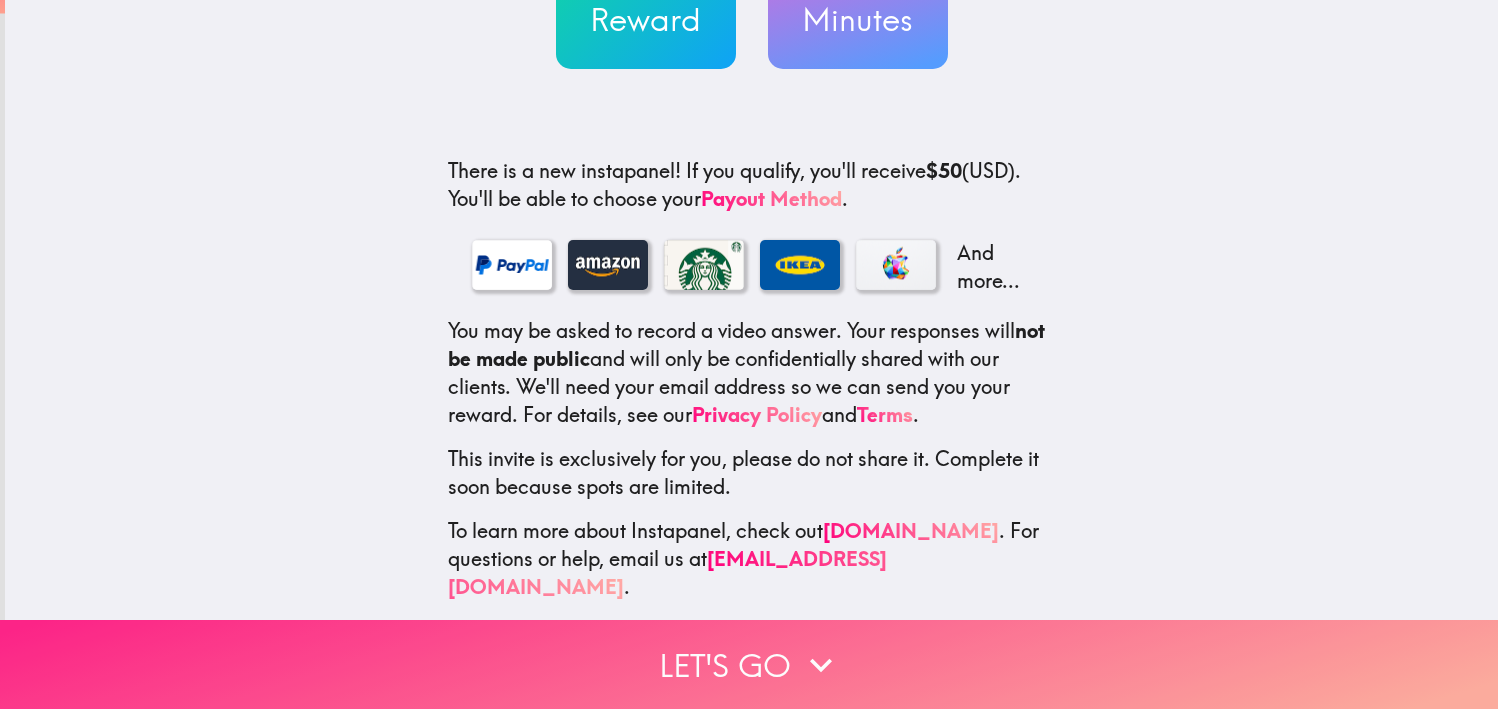 click on "Let's go" at bounding box center [749, 664] 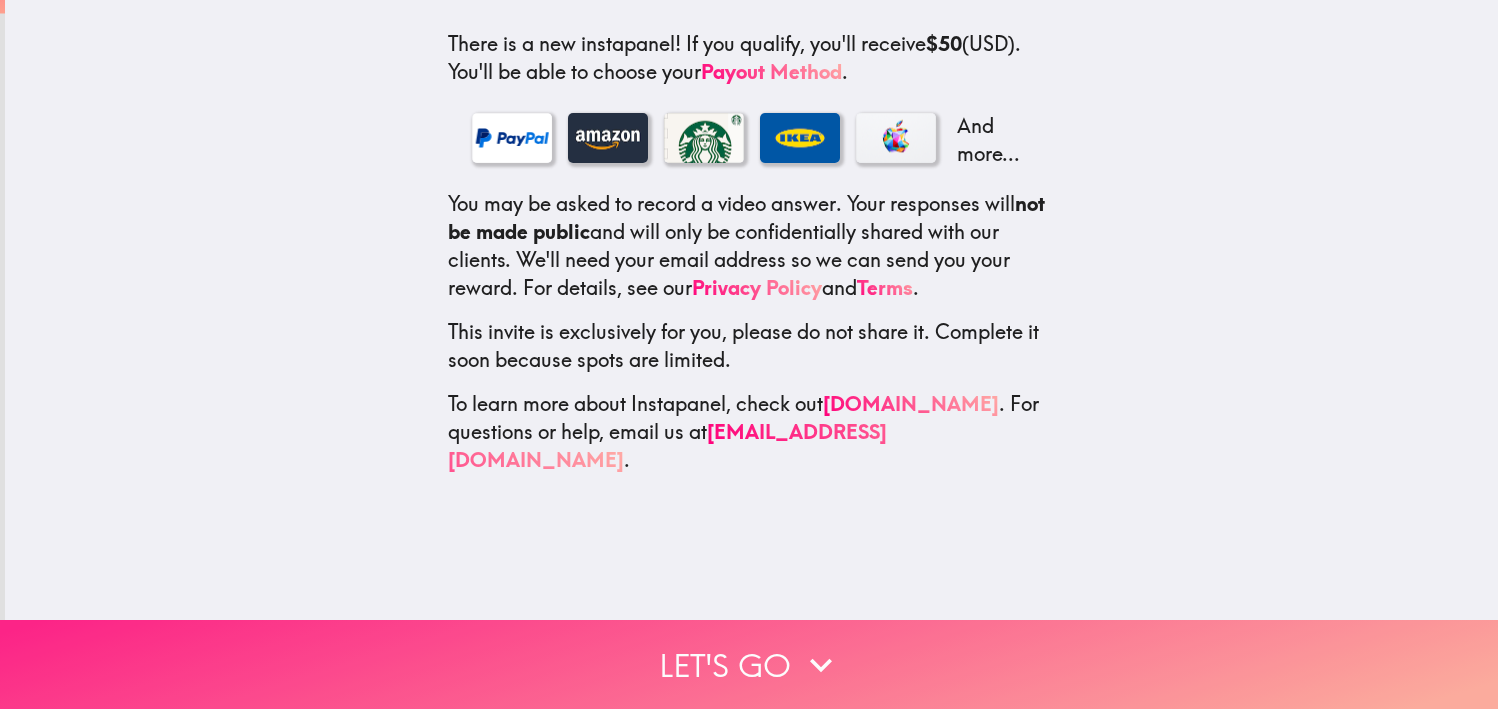 scroll, scrollTop: 0, scrollLeft: 0, axis: both 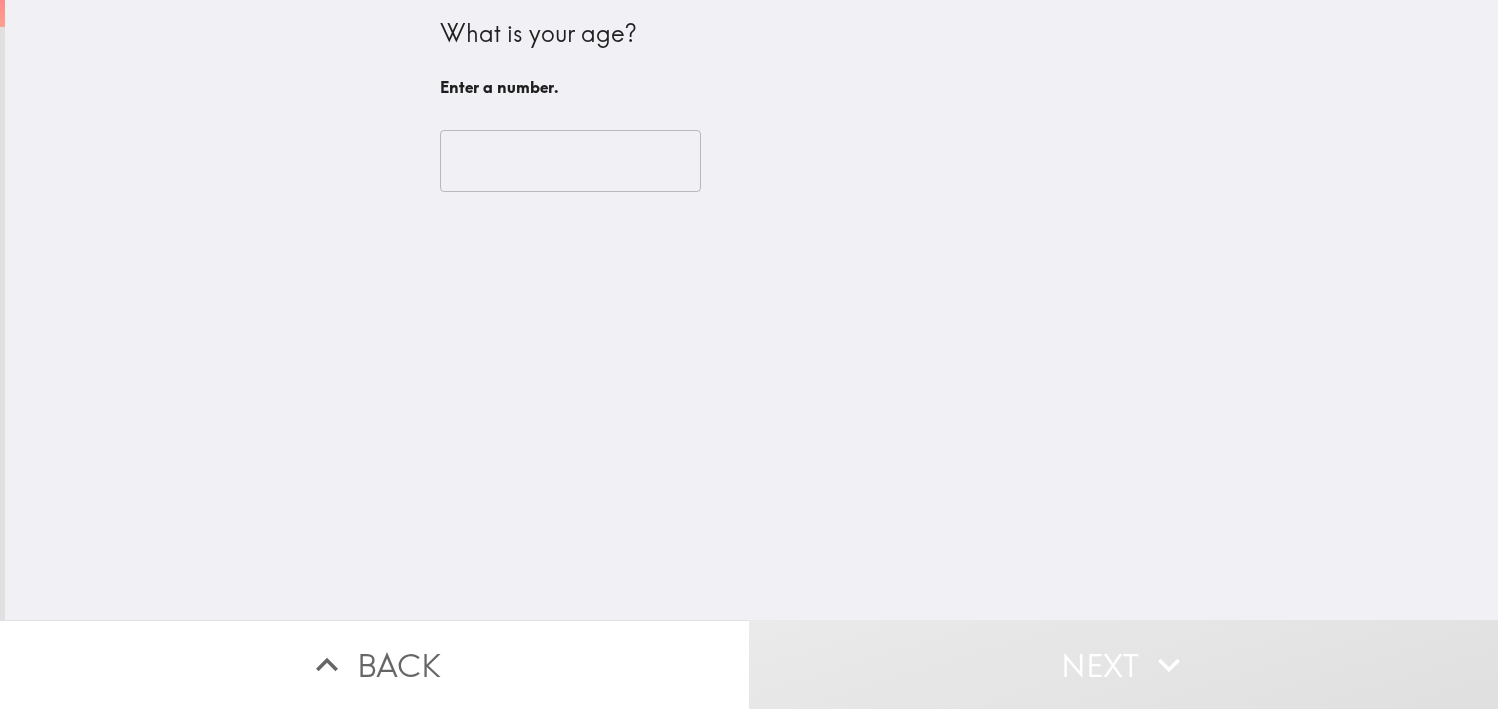 click on "​" at bounding box center [752, 161] 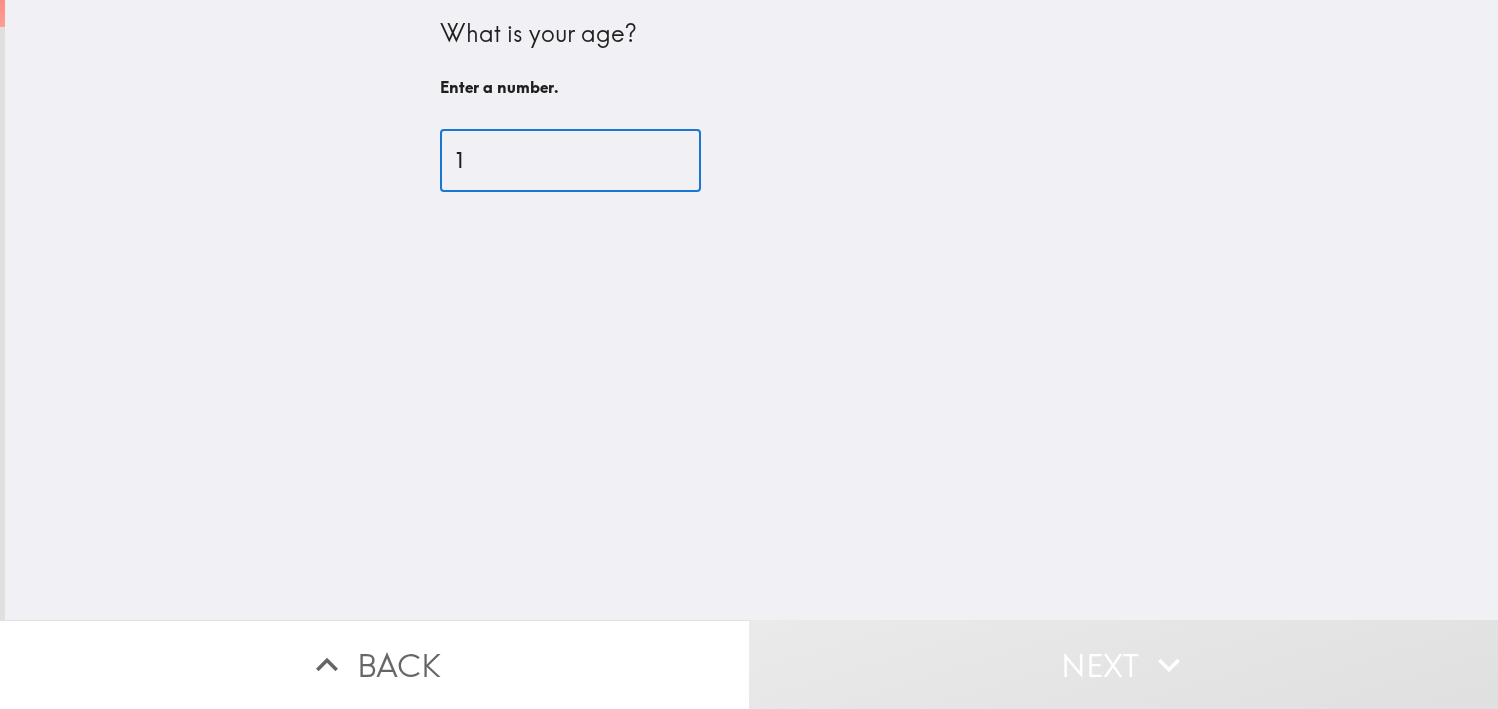 click on "1" at bounding box center [570, 161] 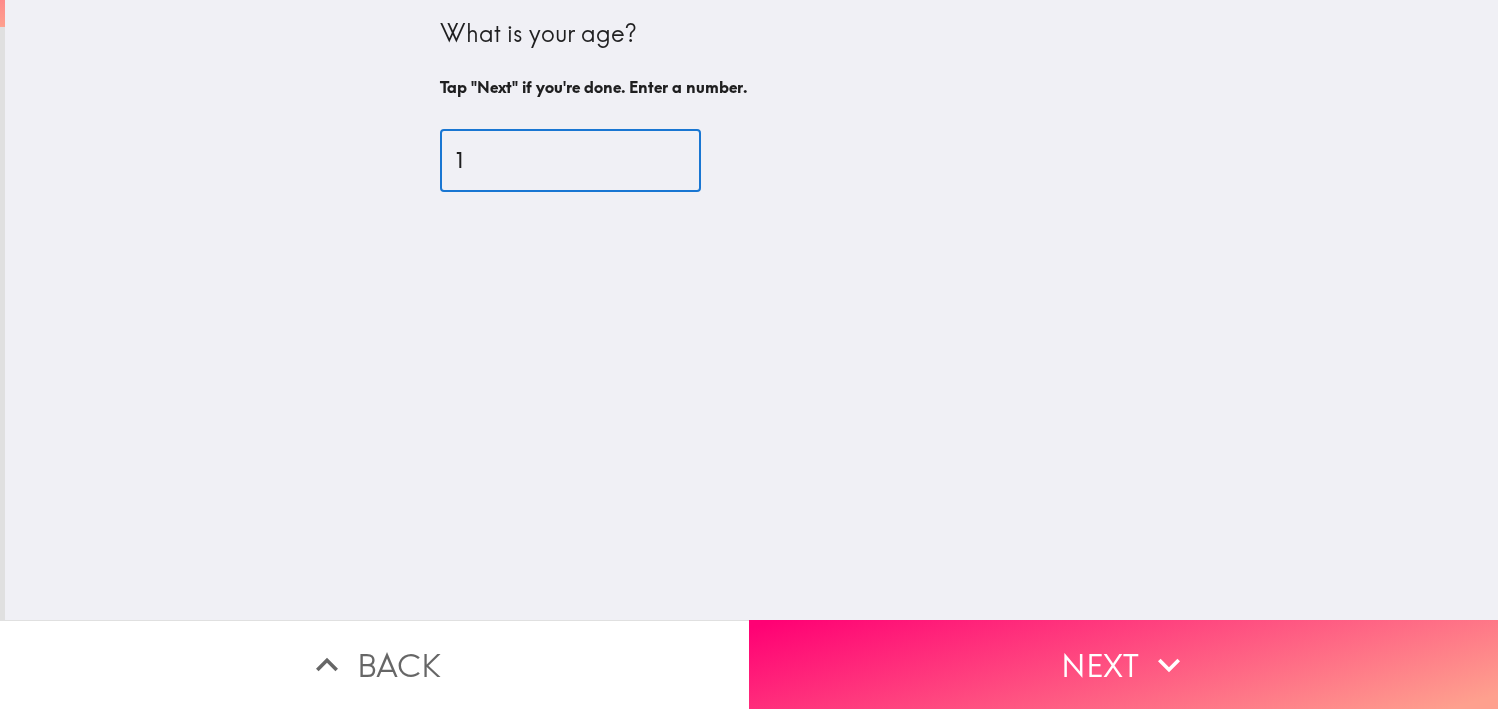 drag, startPoint x: 449, startPoint y: 167, endPoint x: 220, endPoint y: 192, distance: 230.36058 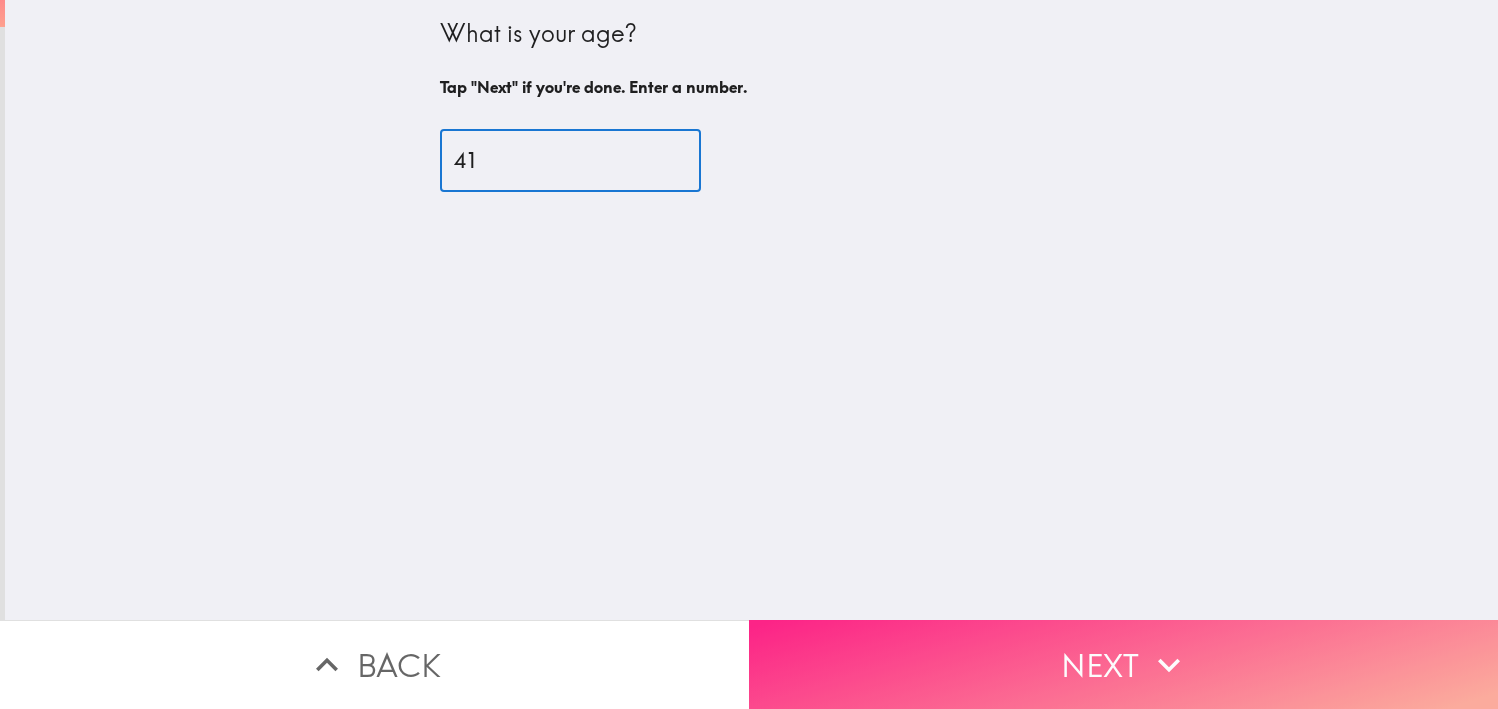 type on "41" 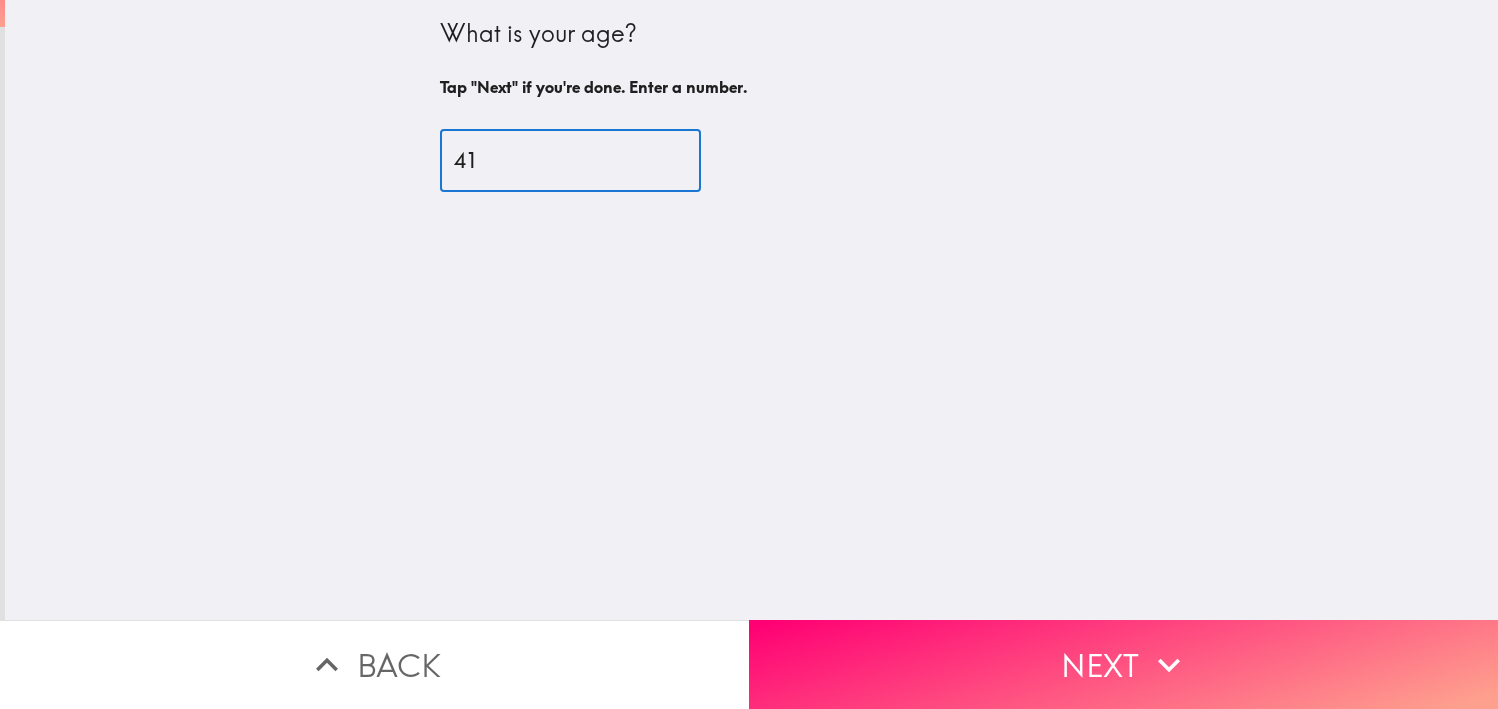 click 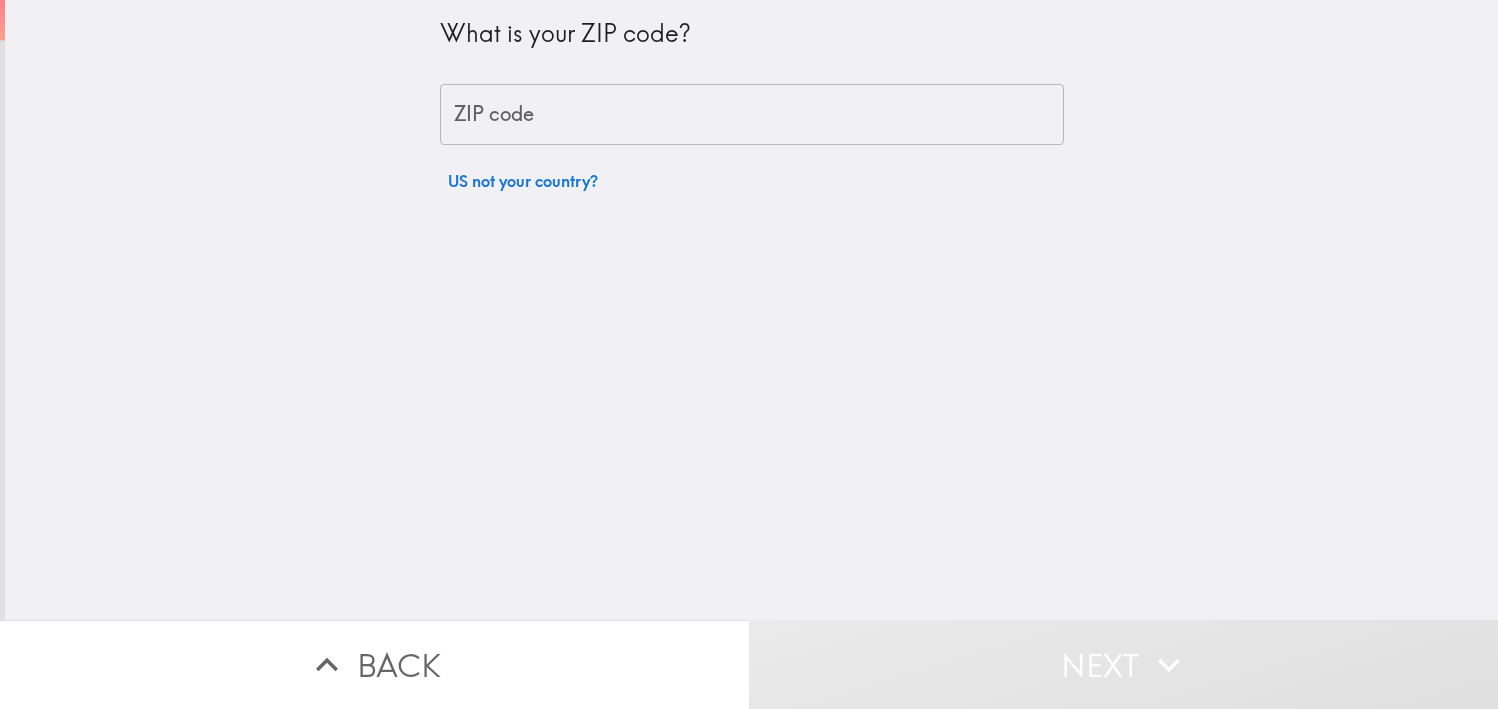 click on "ZIP code" at bounding box center (752, 115) 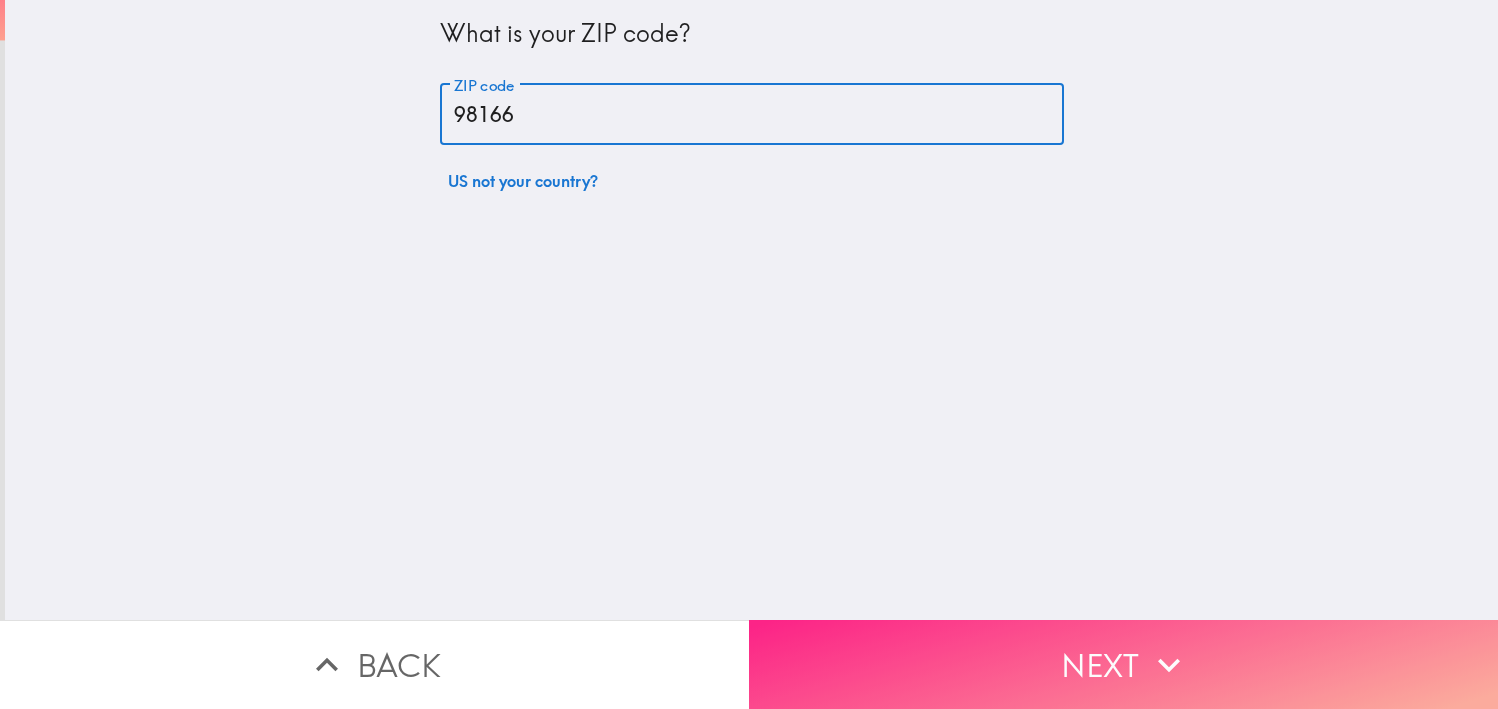 type on "98166" 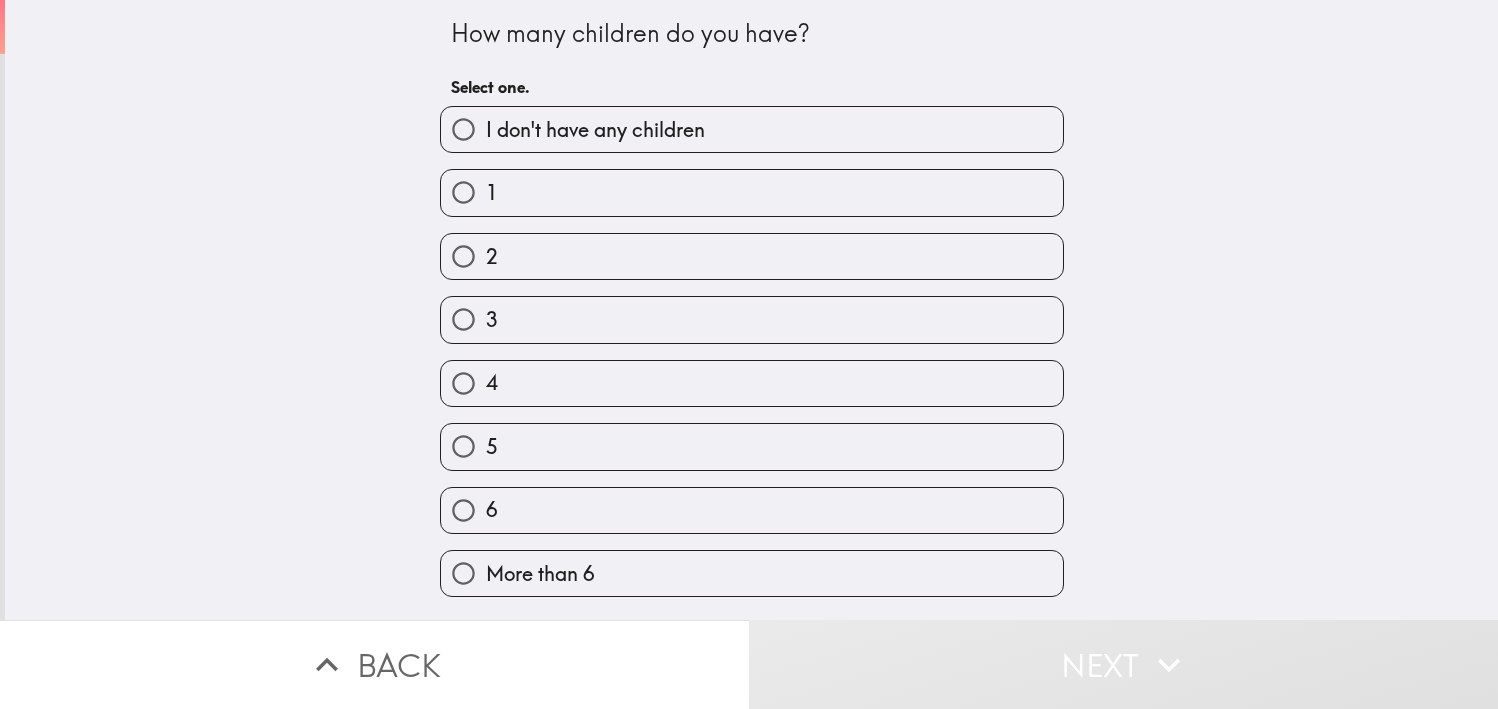 click on "1" at bounding box center (463, 192) 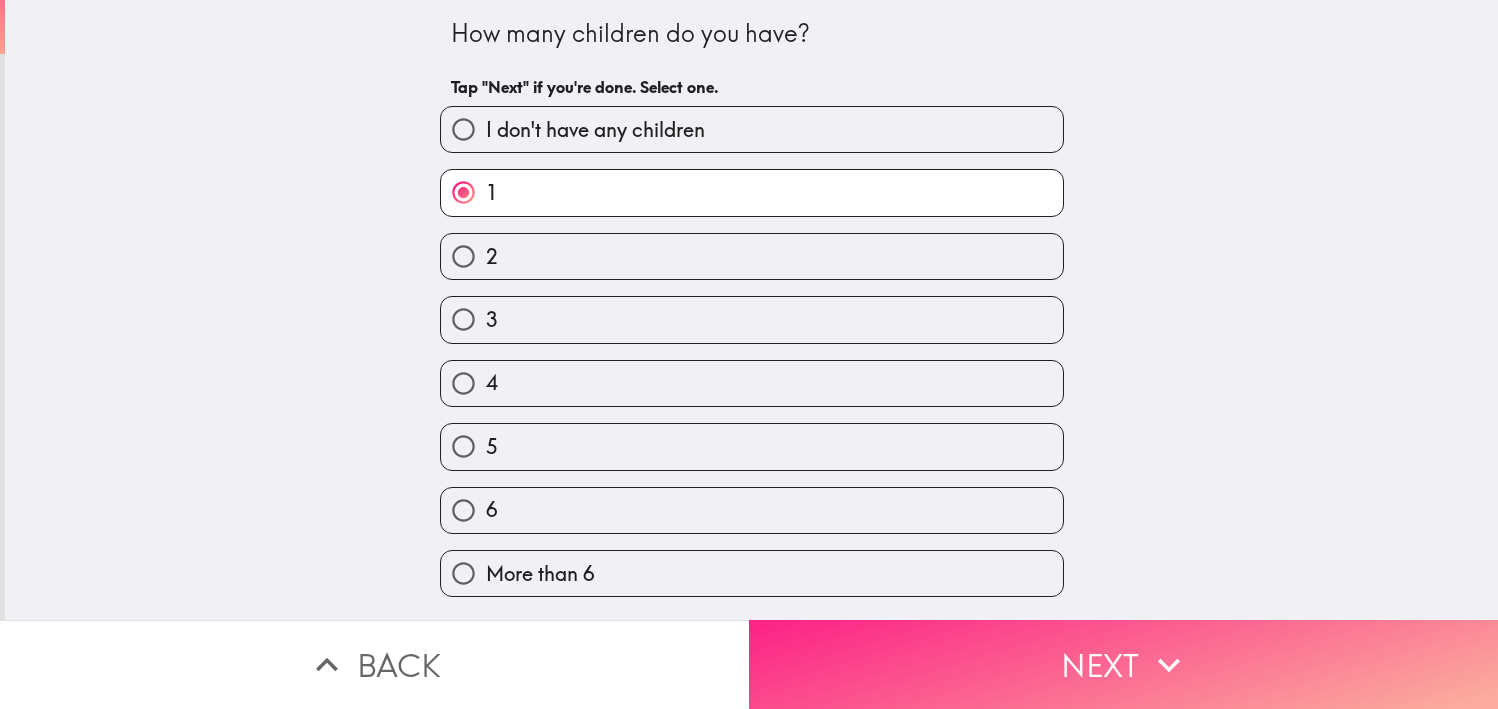 click on "Next" at bounding box center [1123, 664] 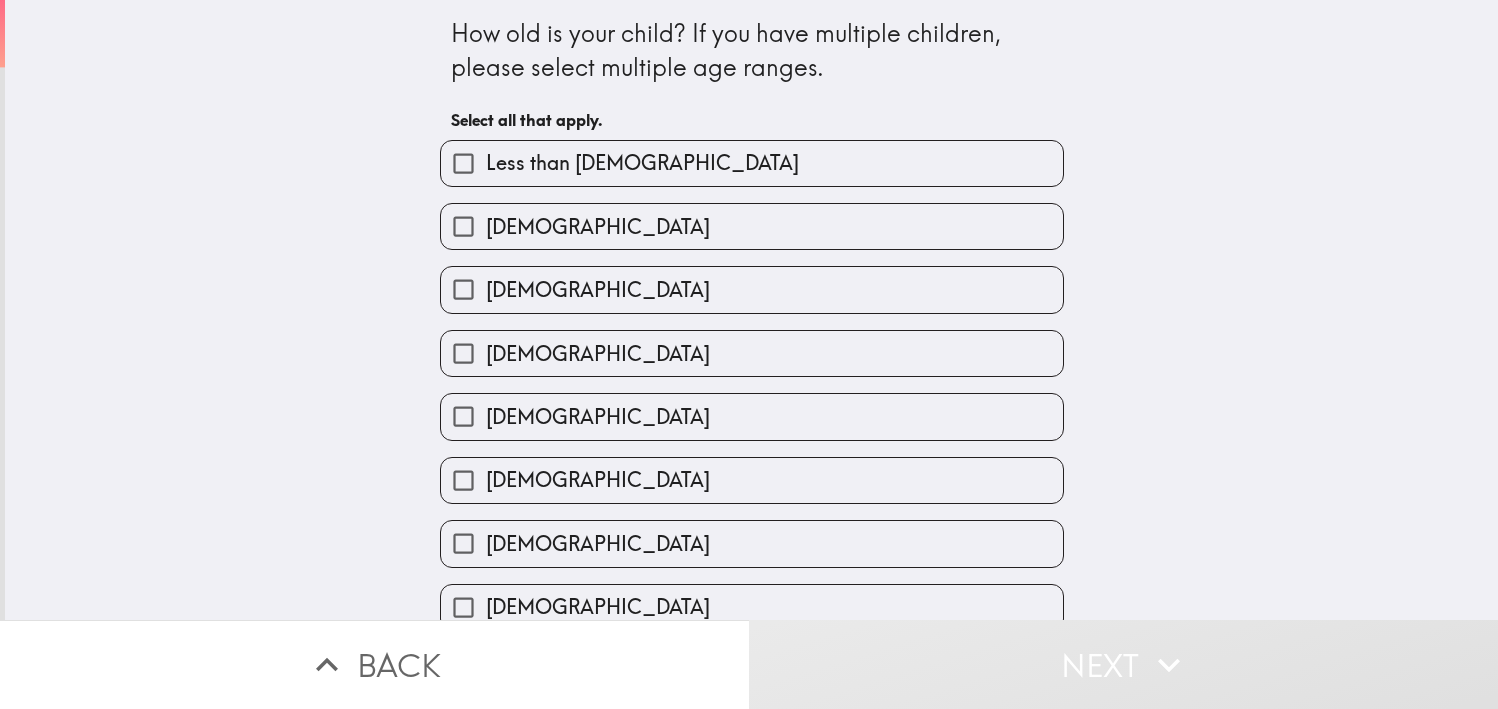click on "[DEMOGRAPHIC_DATA]" at bounding box center (463, 353) 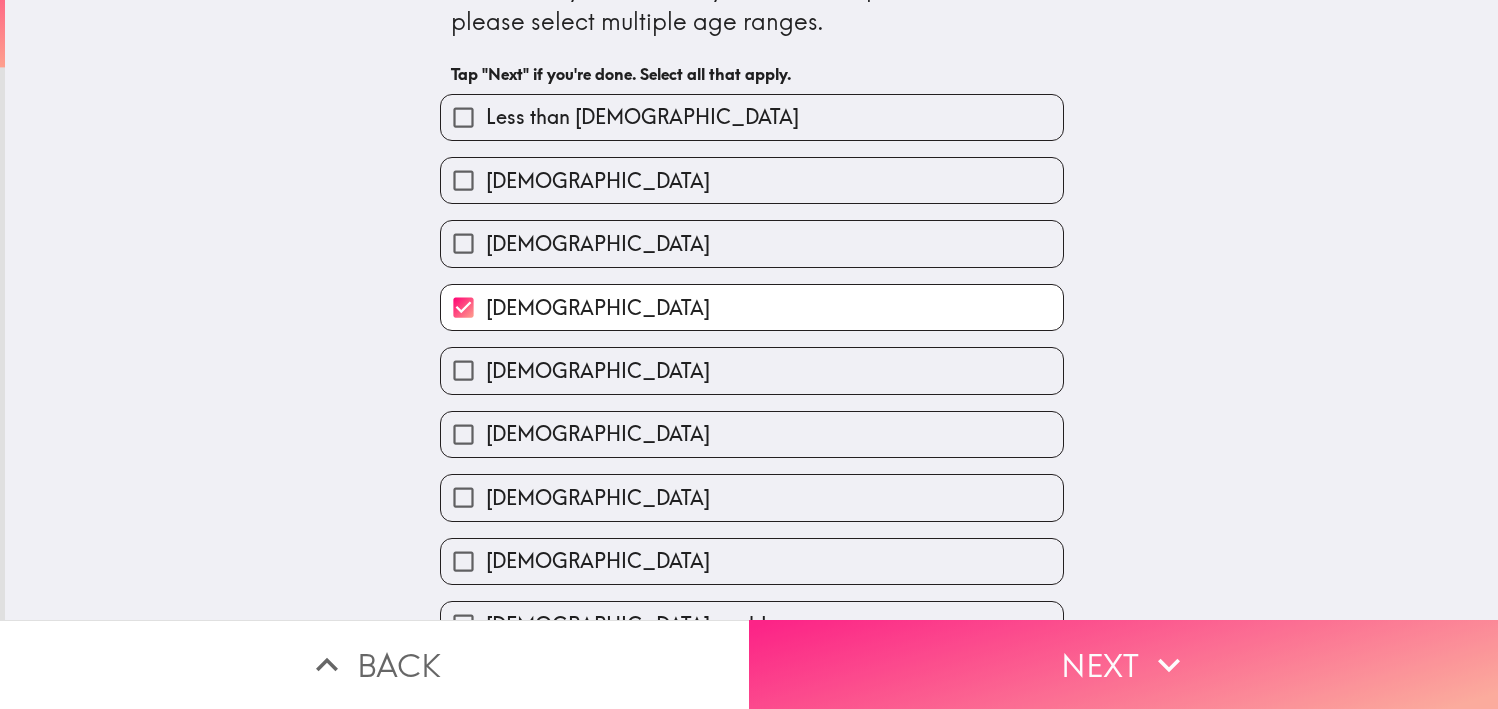 scroll, scrollTop: 89, scrollLeft: 0, axis: vertical 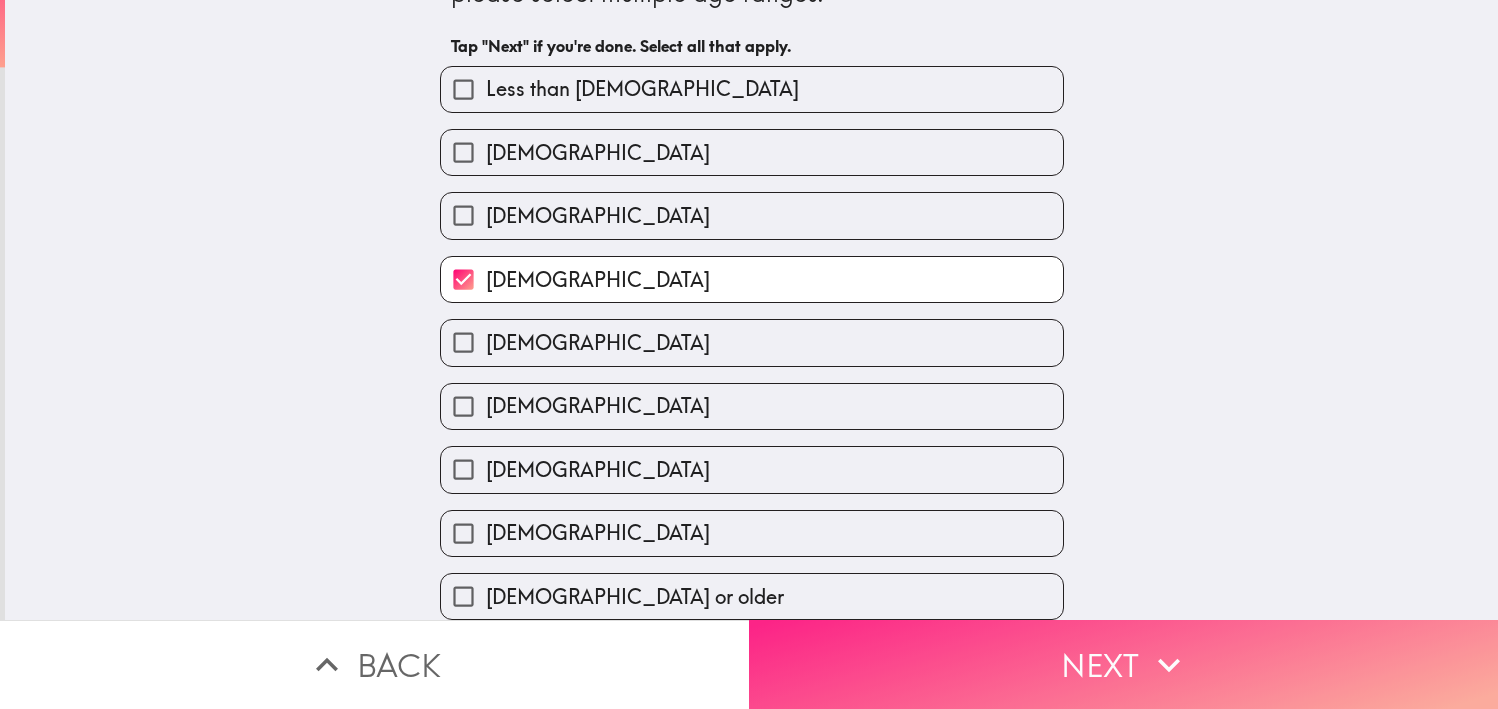 click on "Next" at bounding box center [1123, 664] 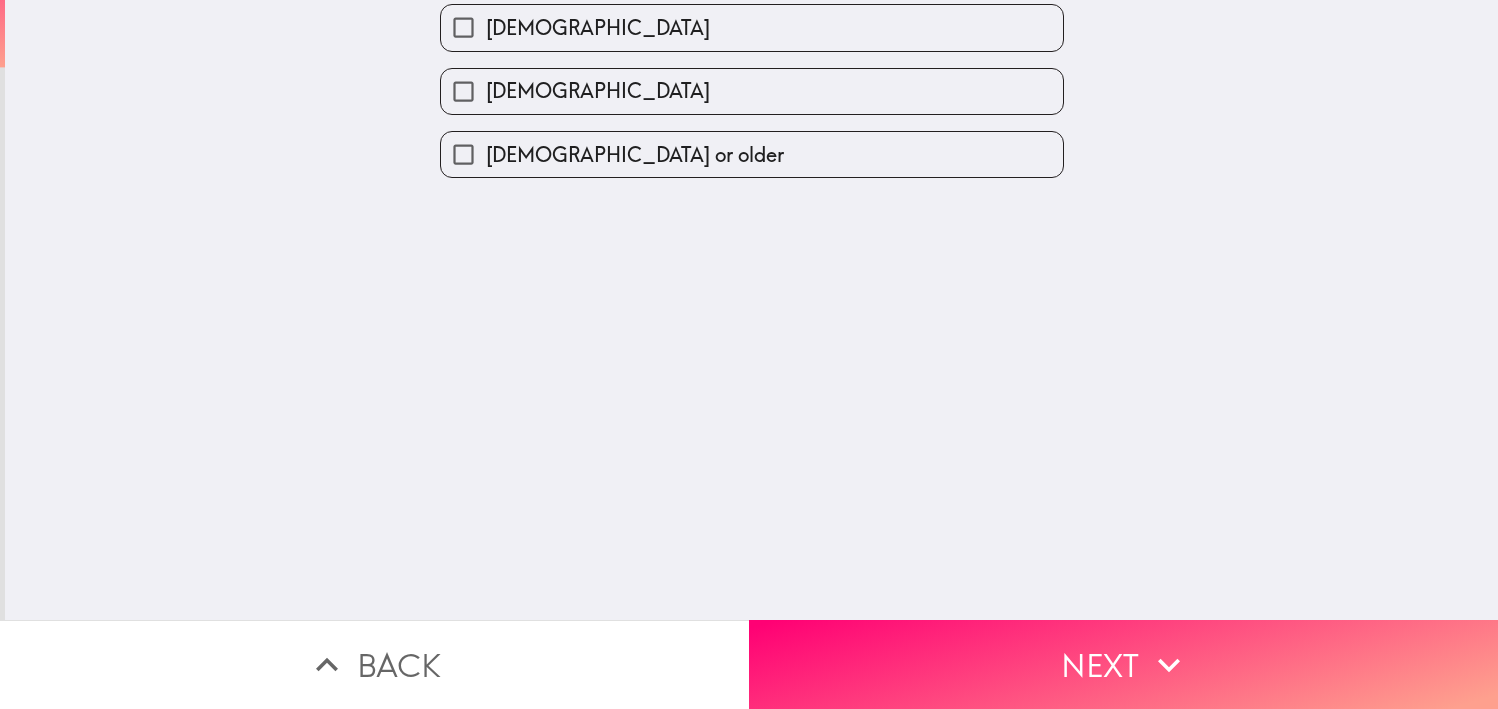 scroll, scrollTop: 0, scrollLeft: 0, axis: both 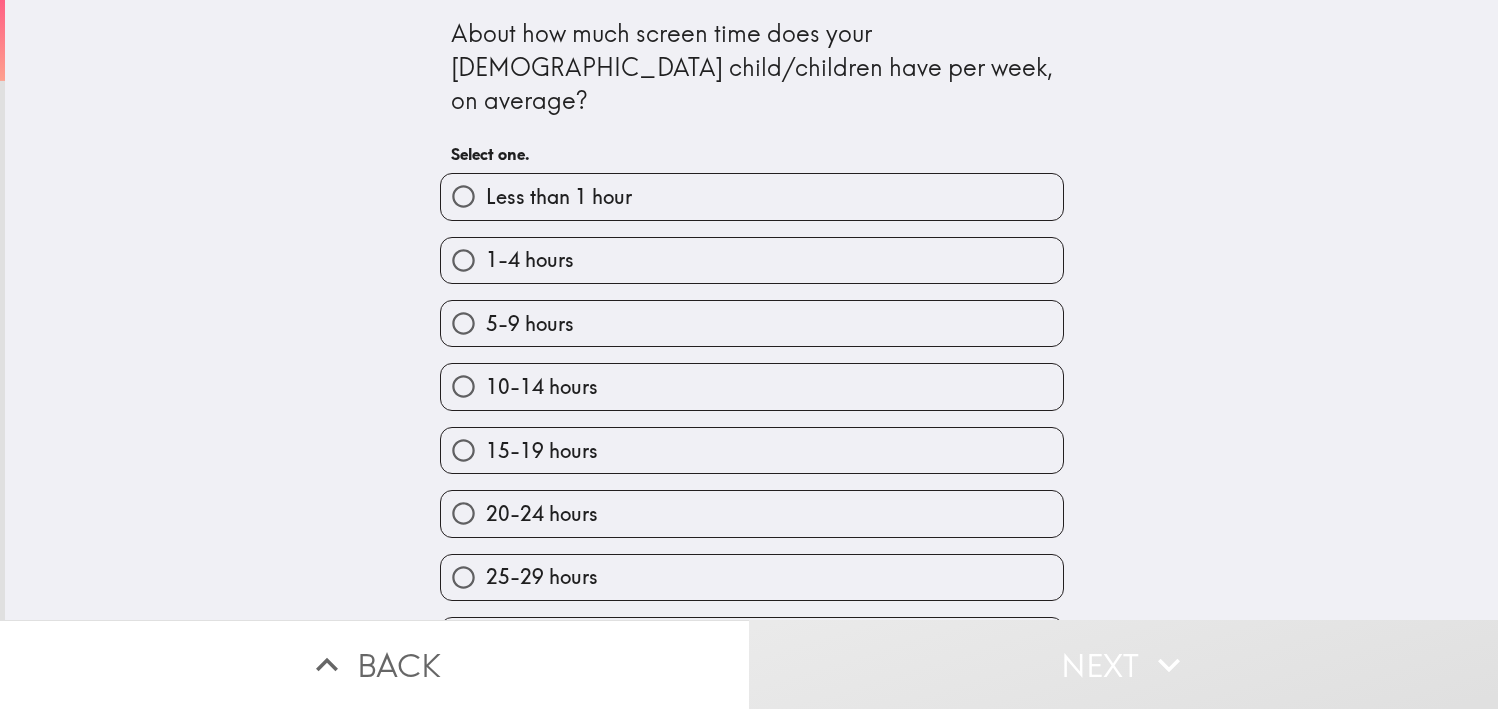 click on "5-9 hours" at bounding box center [463, 323] 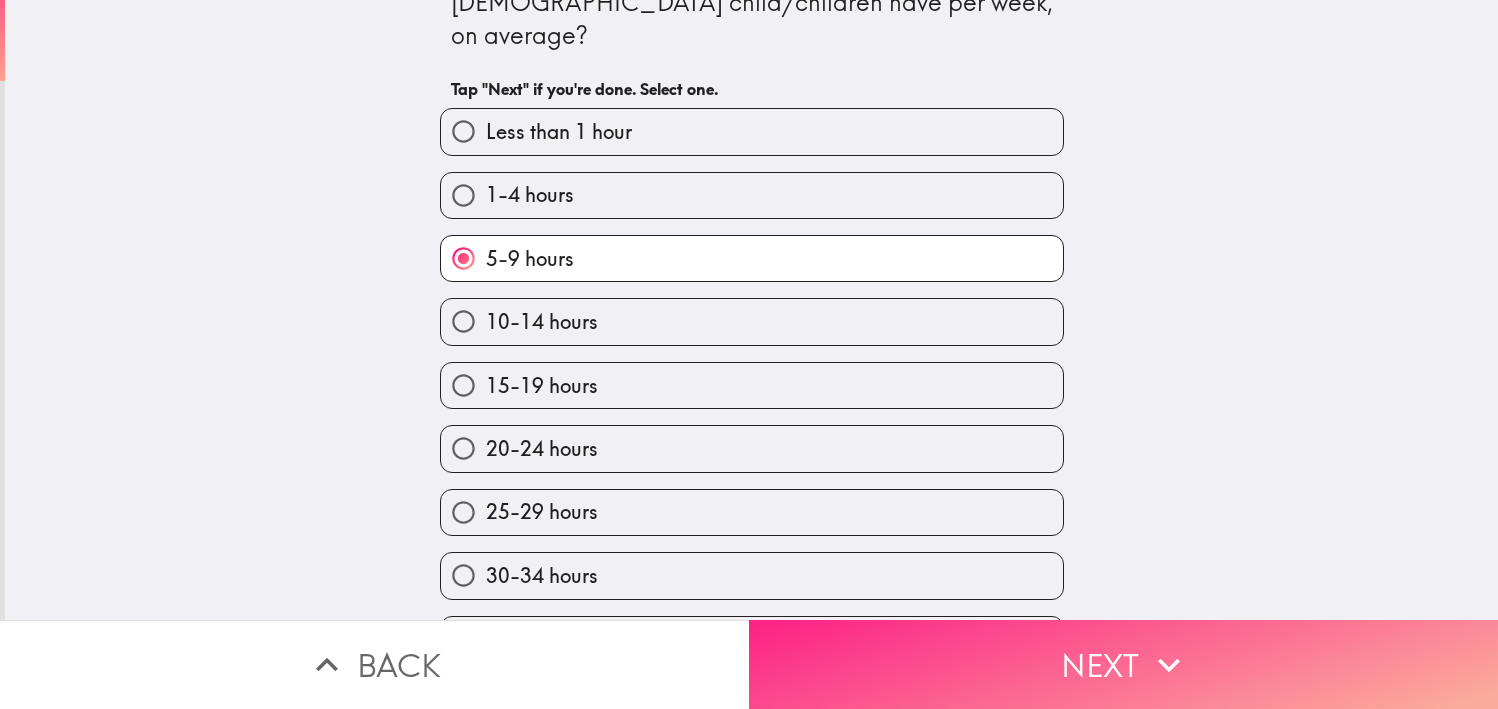 scroll, scrollTop: 100, scrollLeft: 0, axis: vertical 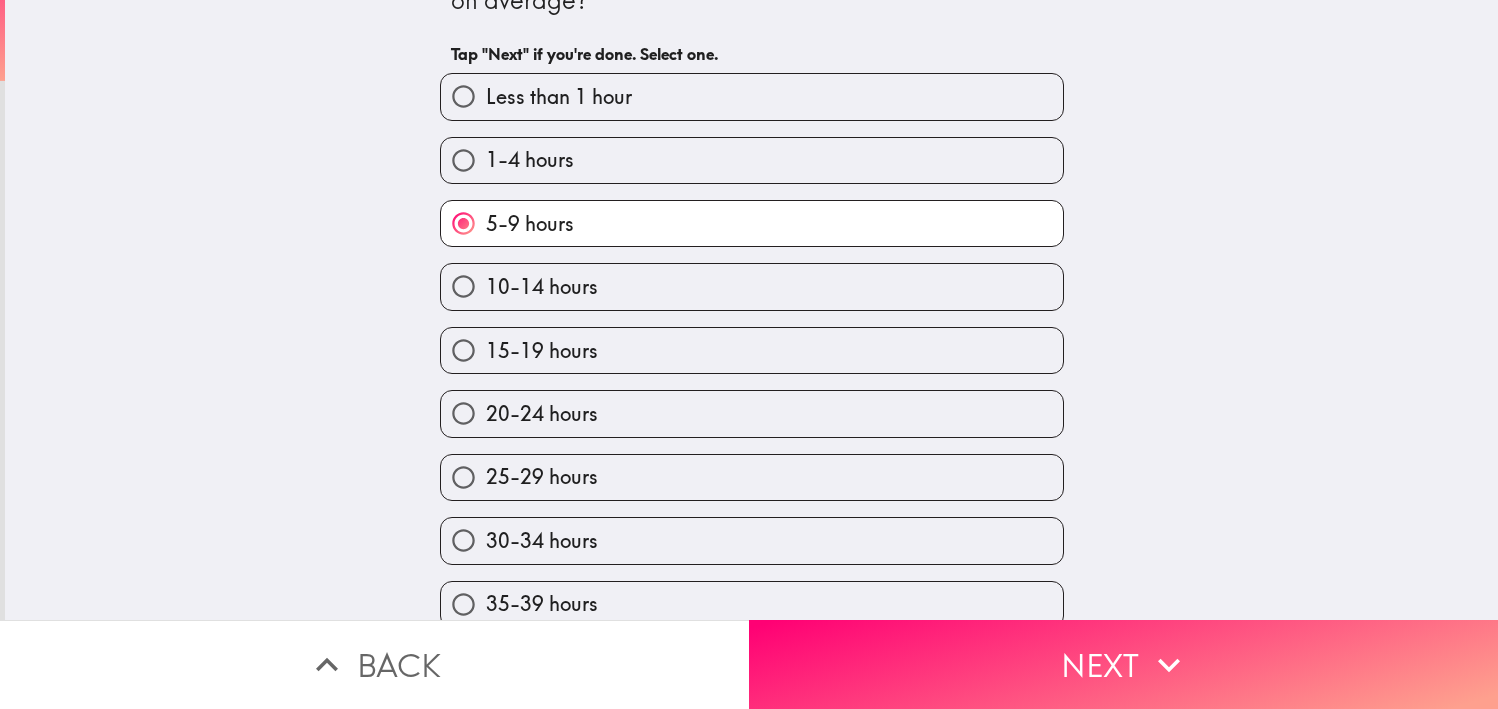 click on "Next" at bounding box center [1123, 664] 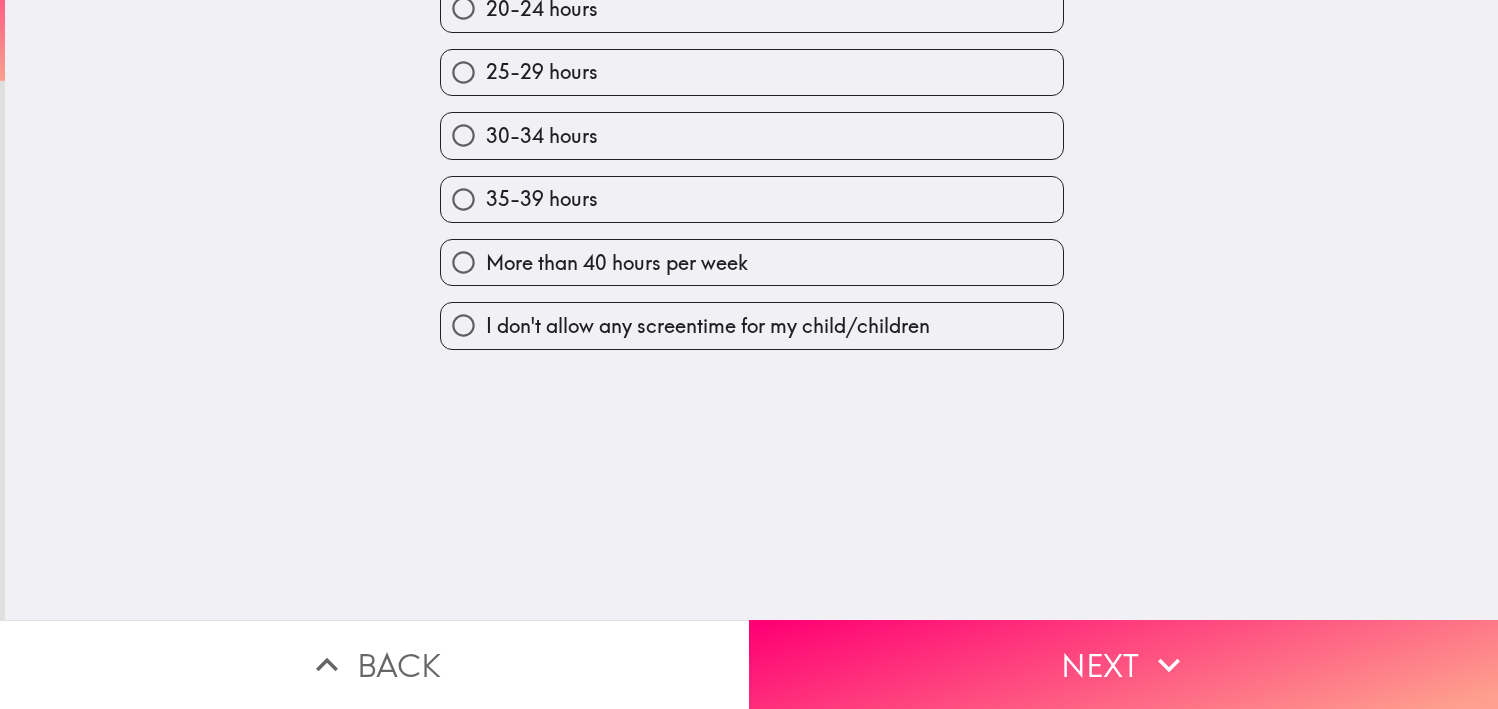 scroll, scrollTop: 0, scrollLeft: 0, axis: both 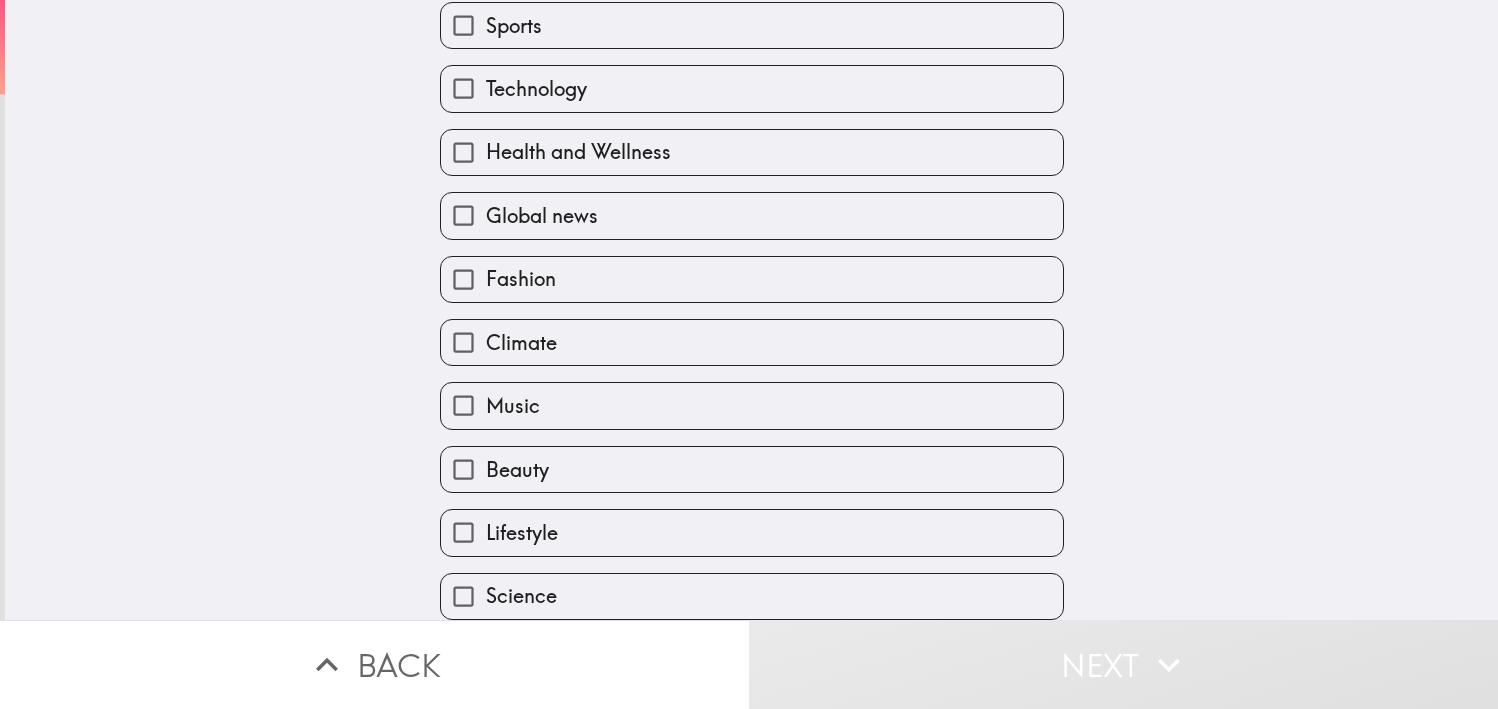 click on "Beauty" at bounding box center (517, 470) 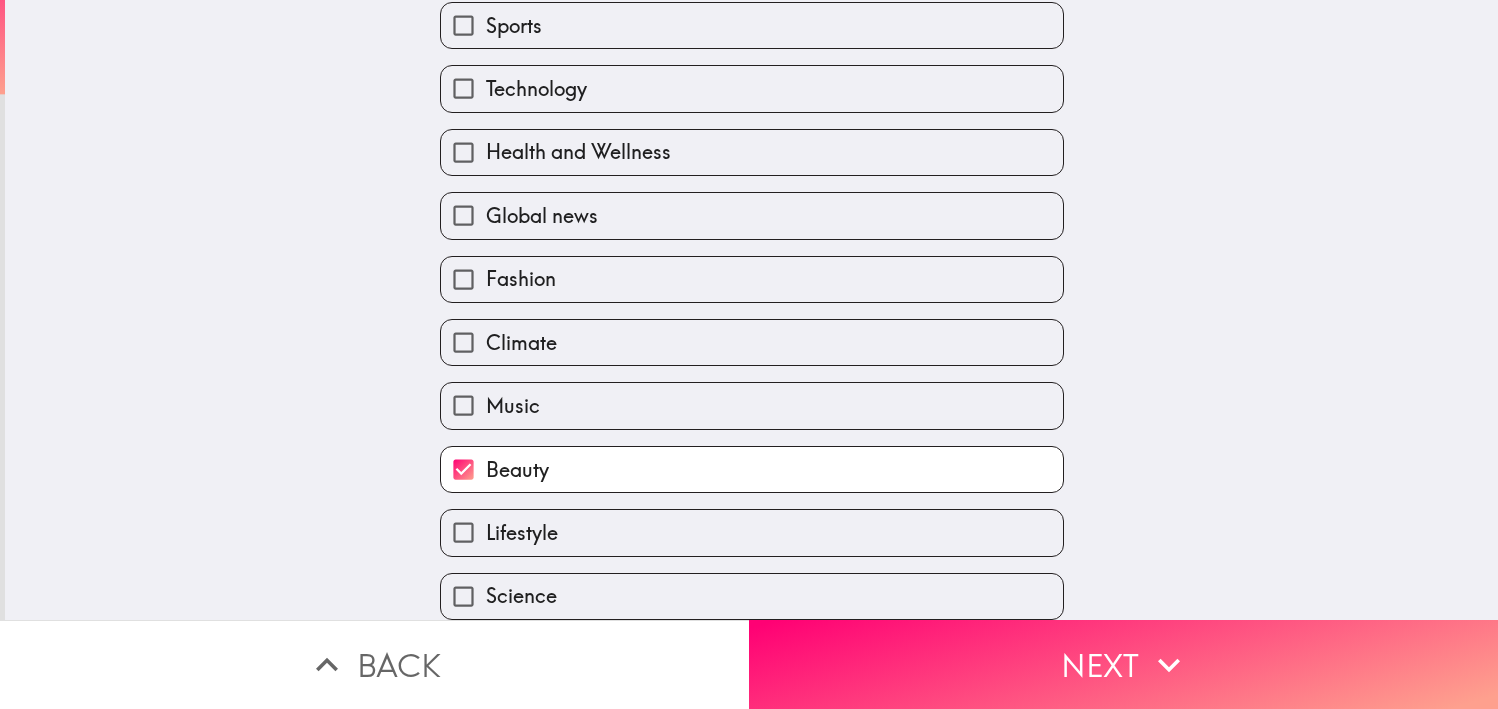 click on "Music" at bounding box center (752, 405) 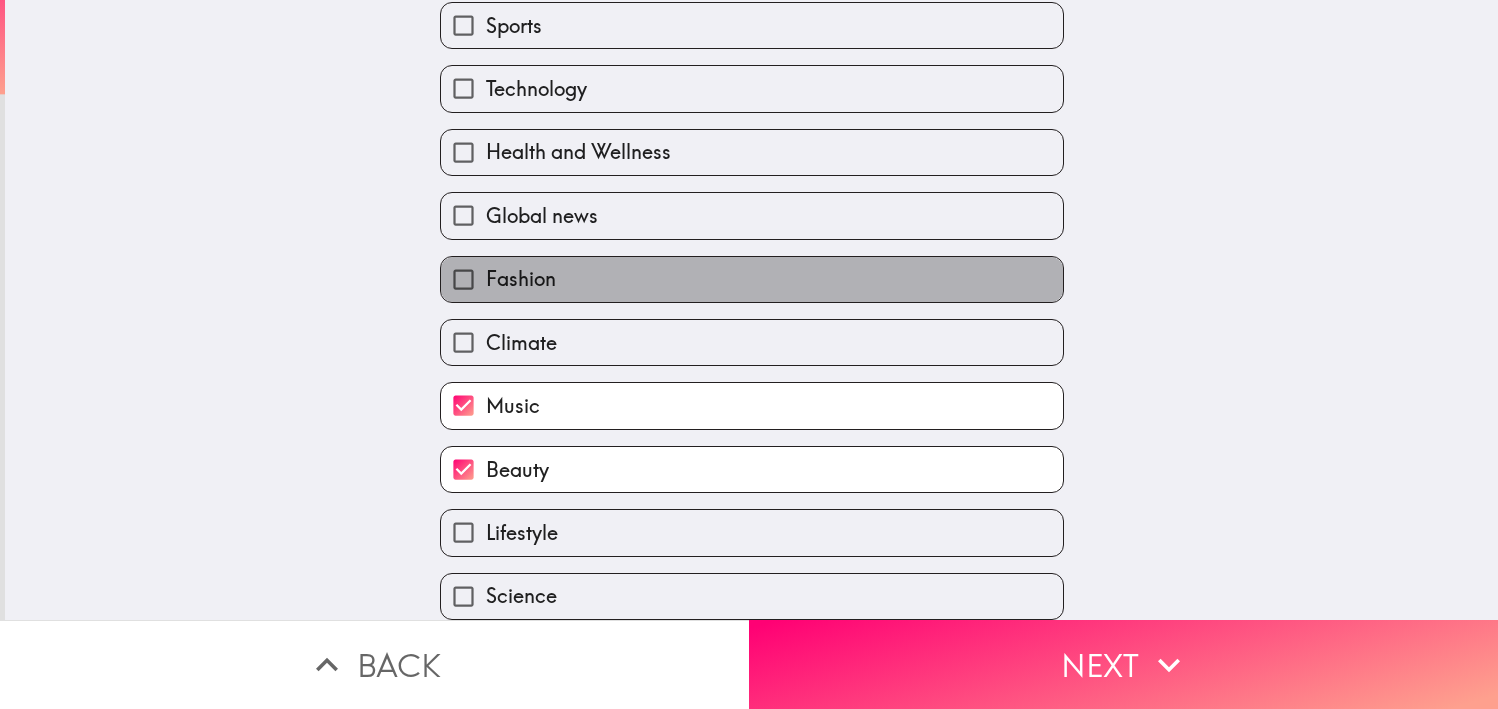 click on "Fashion" at bounding box center [521, 279] 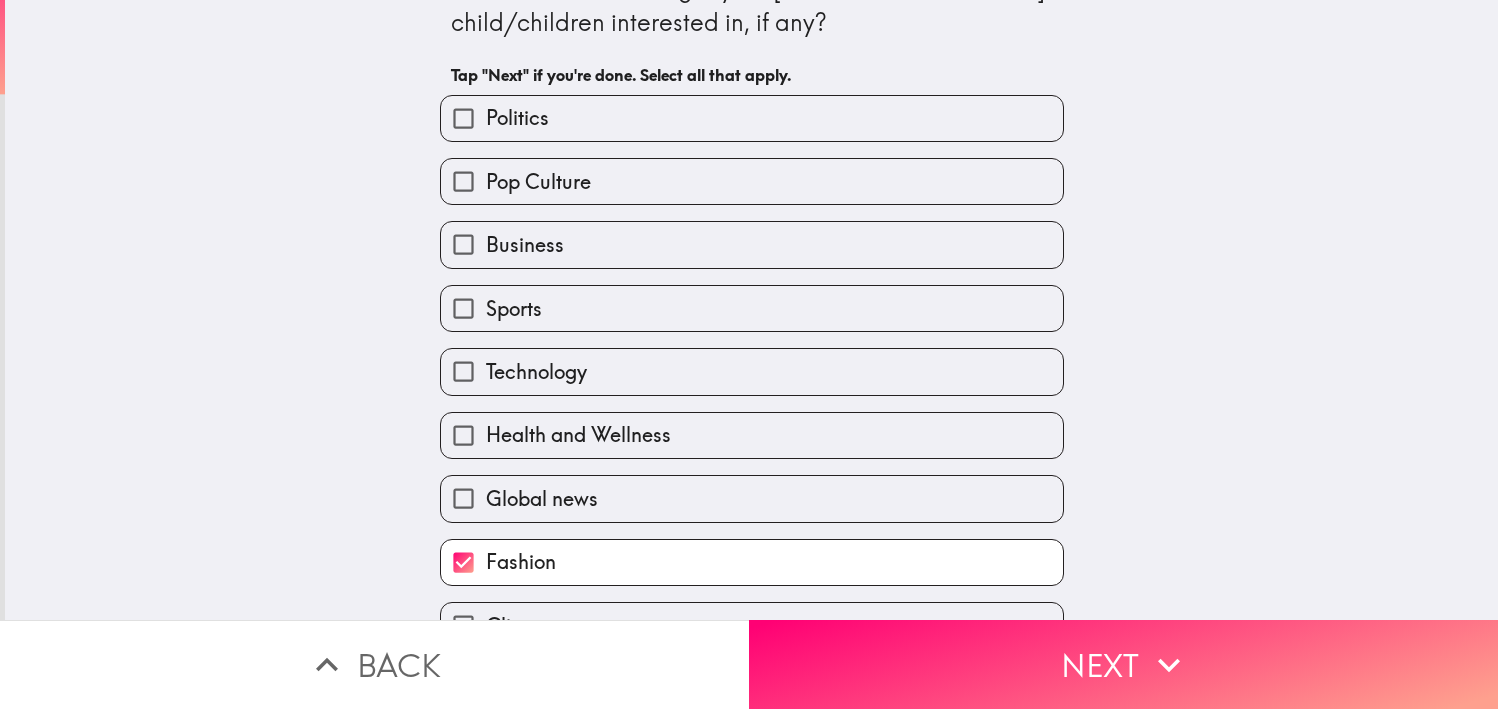 scroll, scrollTop: 43, scrollLeft: 0, axis: vertical 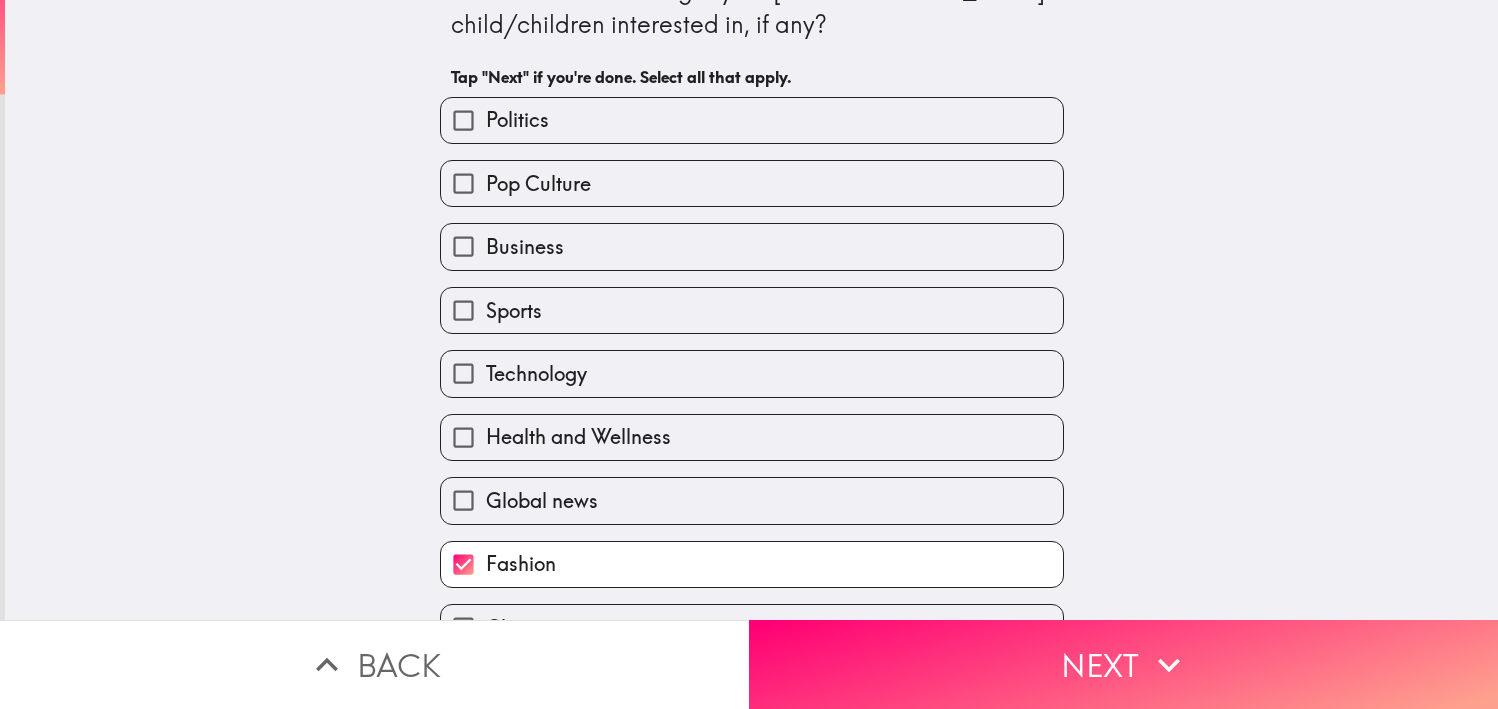 click on "Sports" at bounding box center (514, 311) 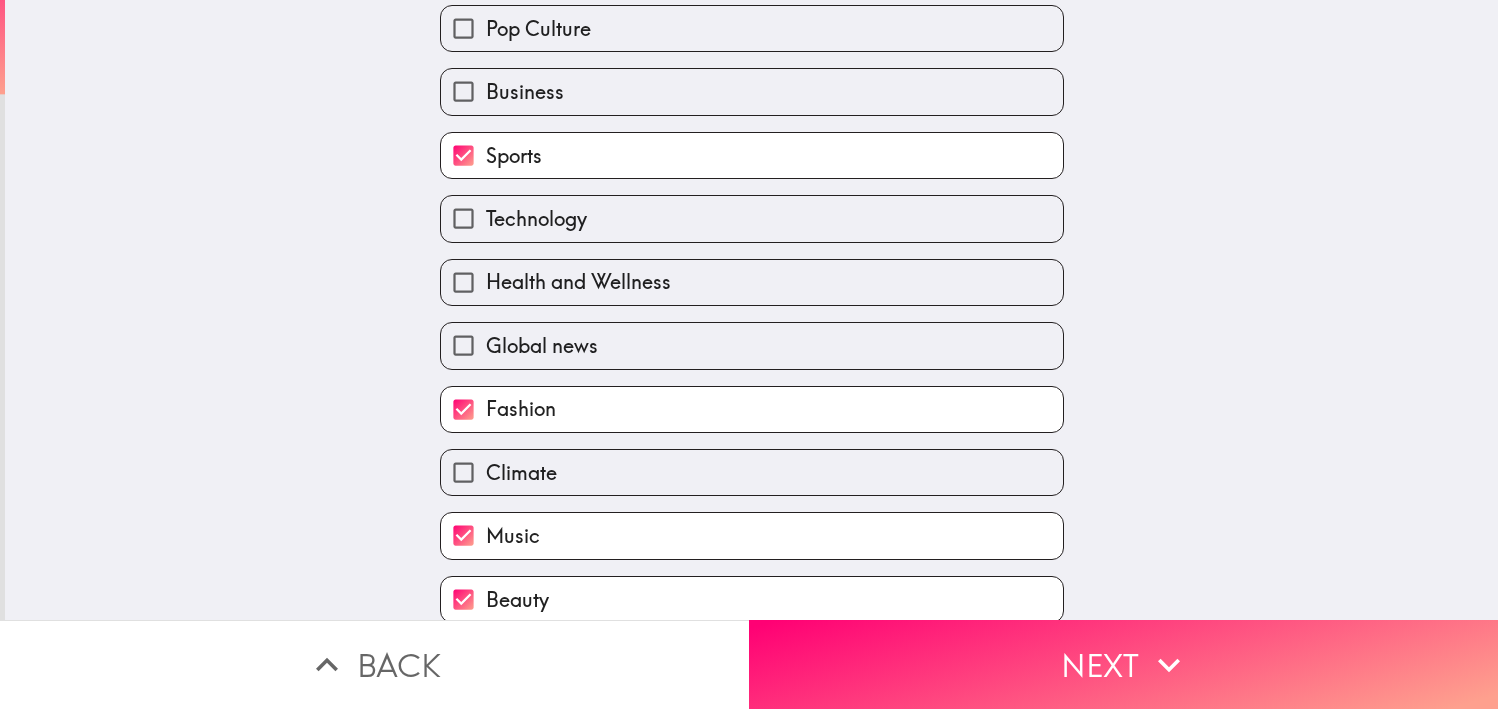 scroll, scrollTop: 343, scrollLeft: 0, axis: vertical 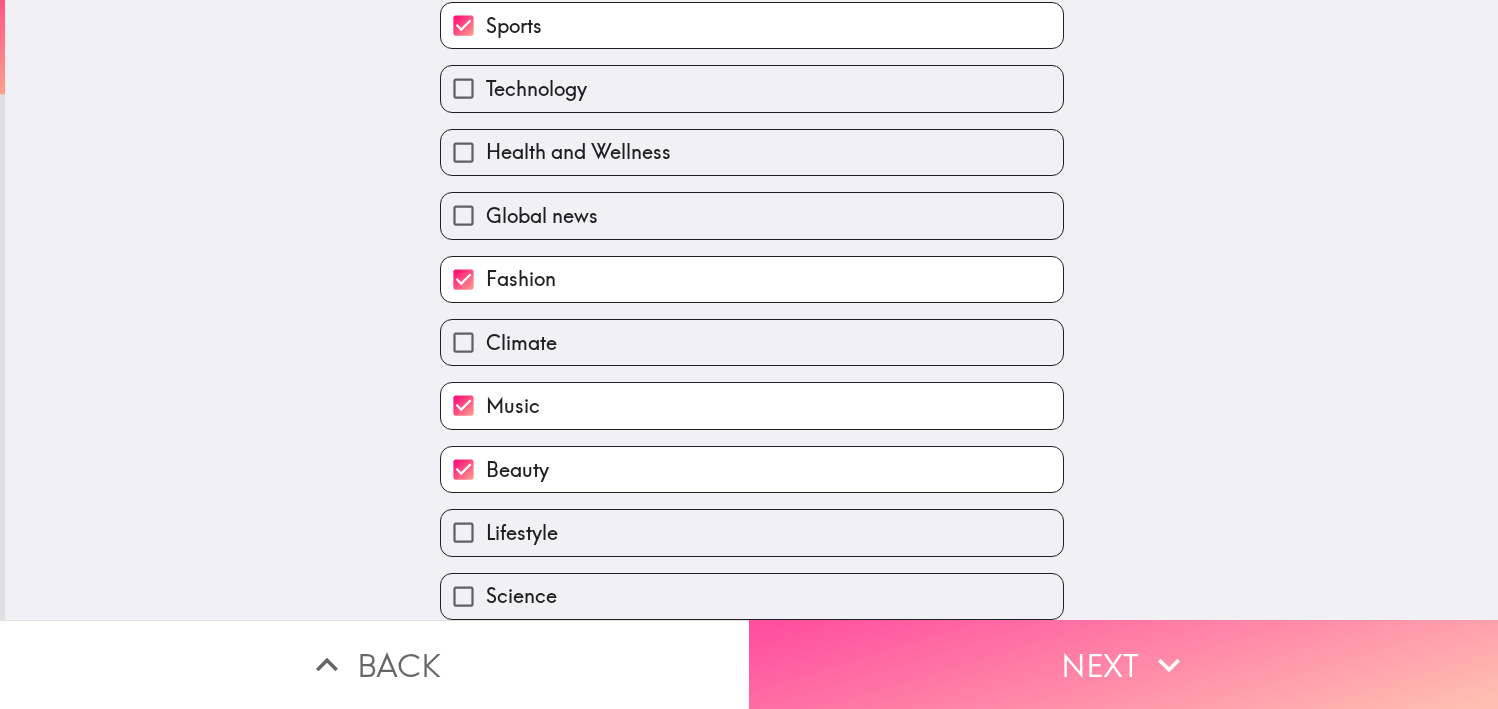 click on "Next" at bounding box center [1123, 664] 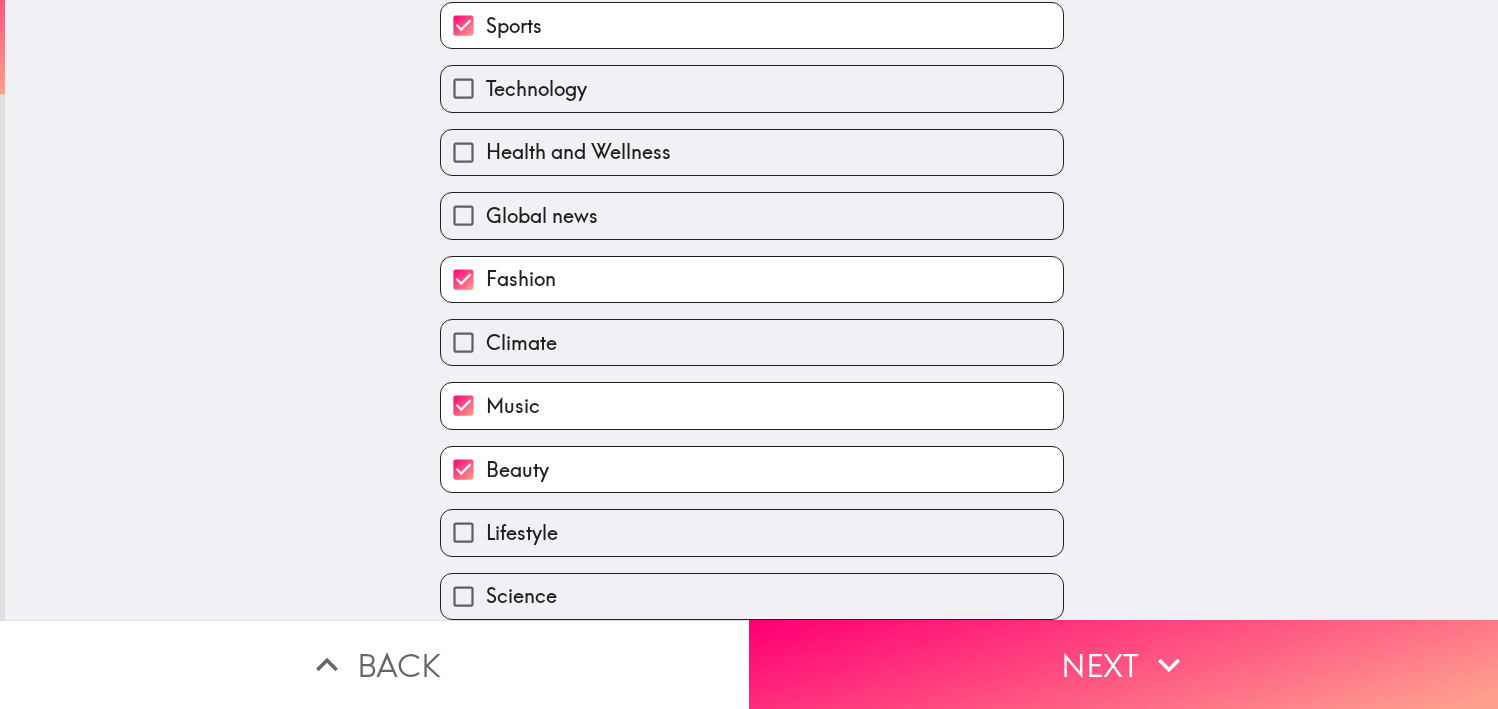 scroll, scrollTop: 143, scrollLeft: 0, axis: vertical 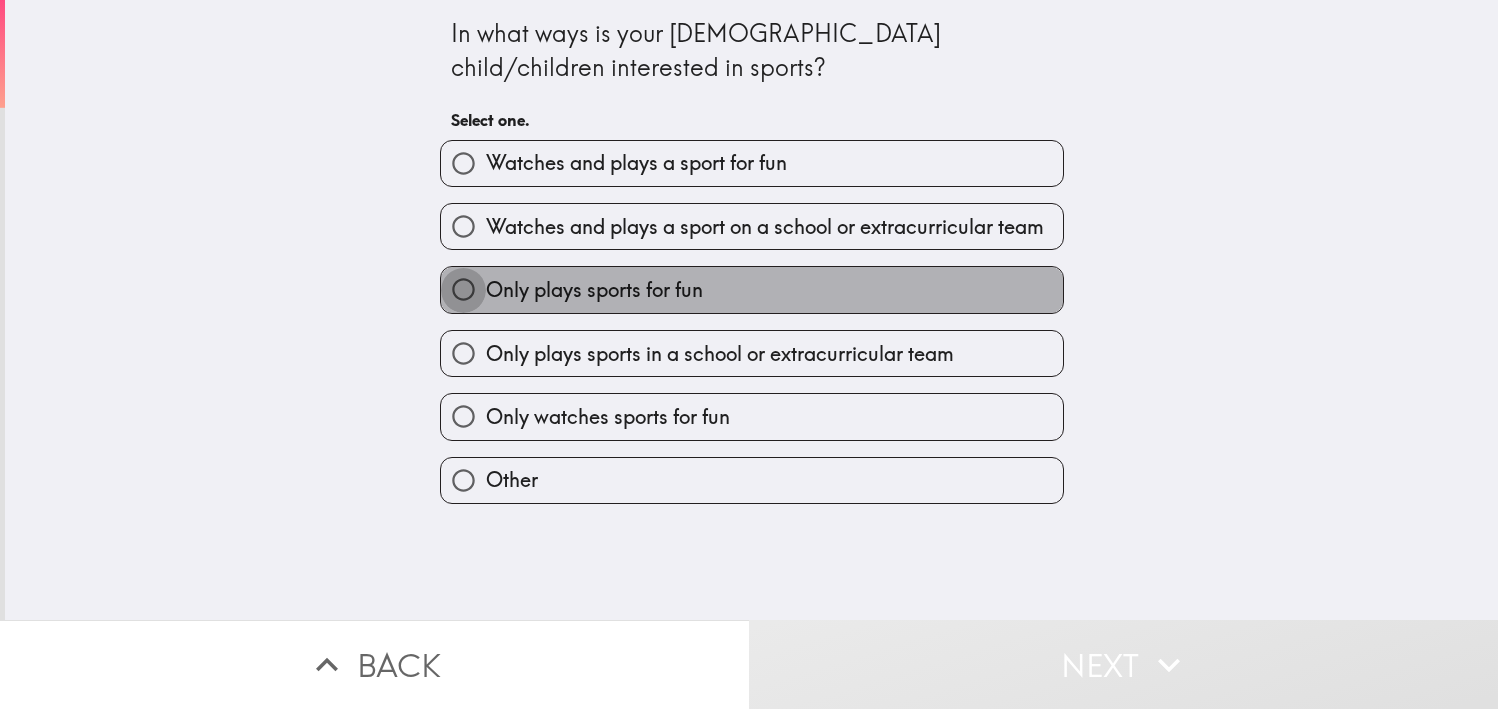 click on "Only plays sports for fun" at bounding box center (463, 289) 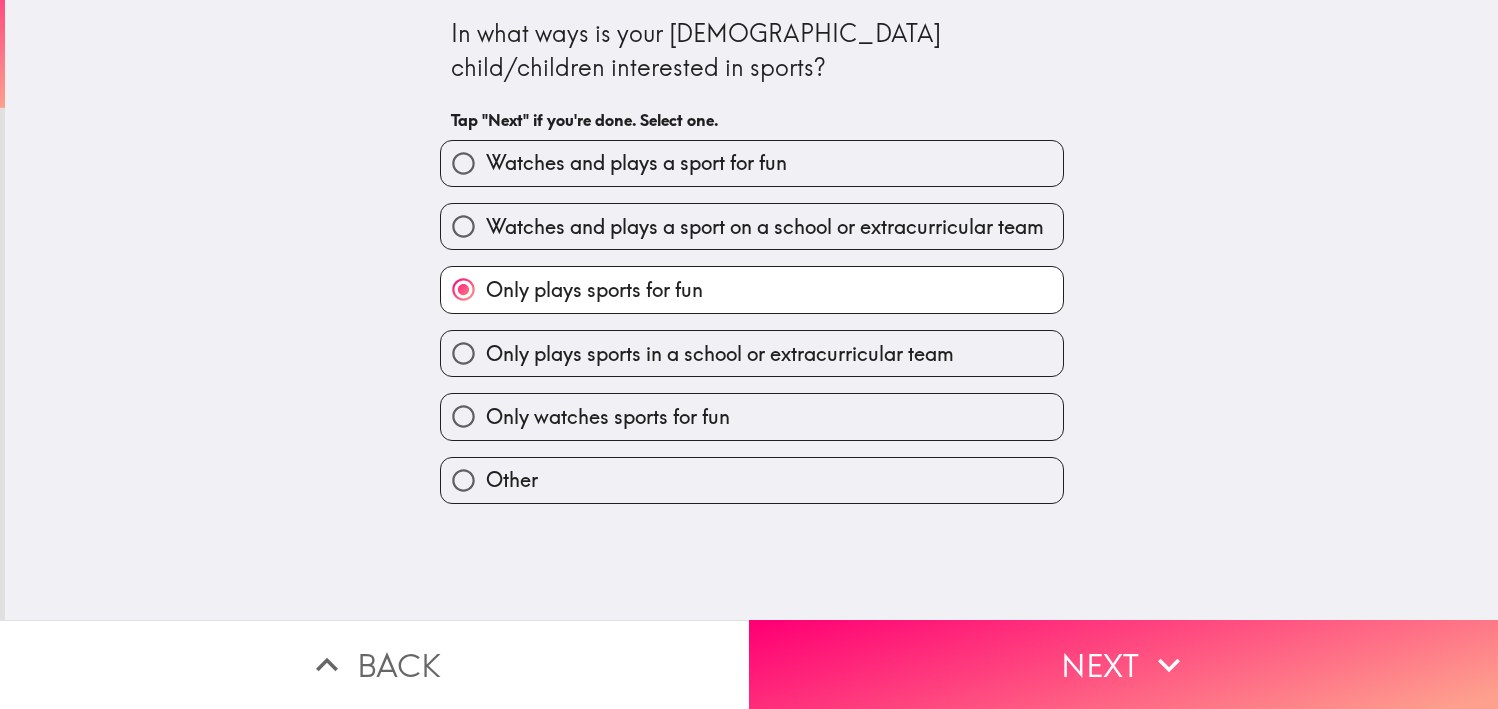 click on "Watches and plays a sport on a school or extracurricular team" at bounding box center [765, 227] 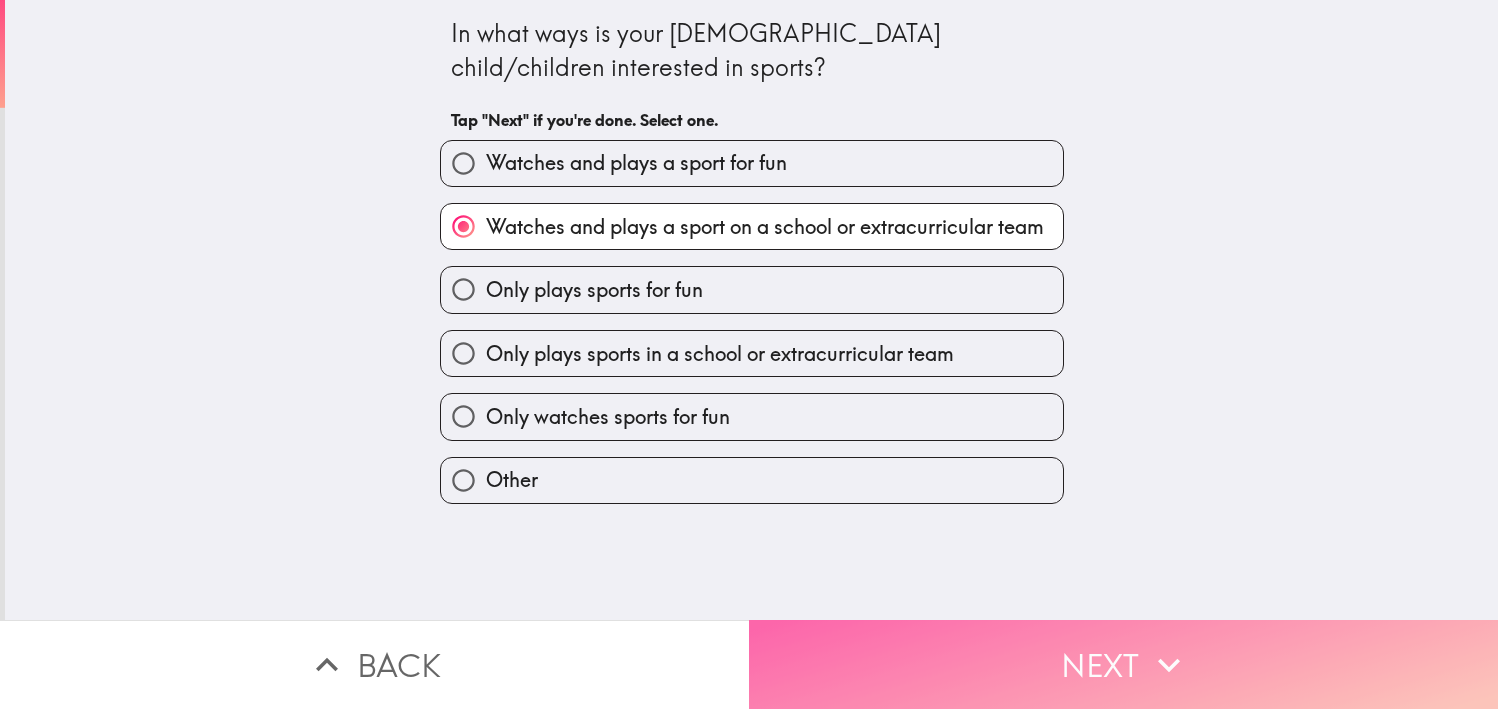 click 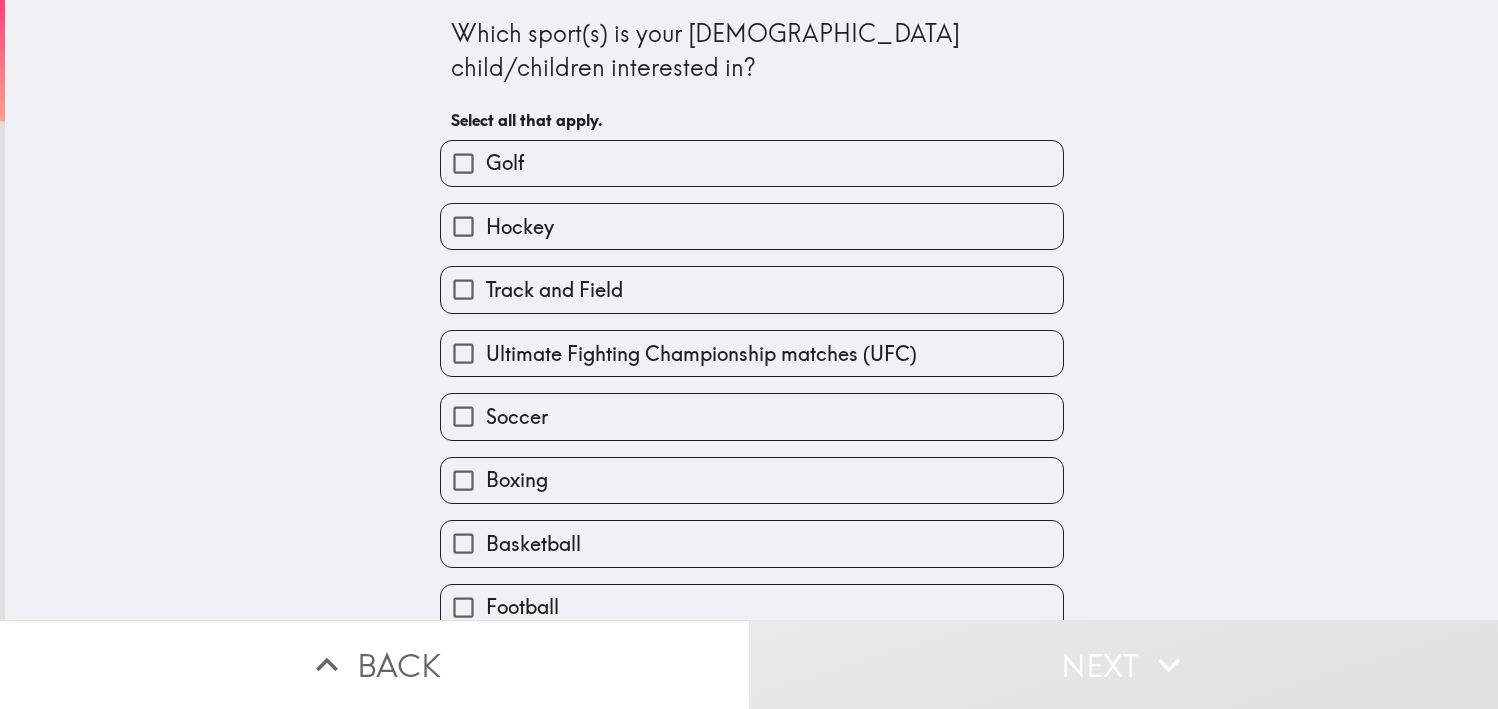 scroll, scrollTop: 100, scrollLeft: 0, axis: vertical 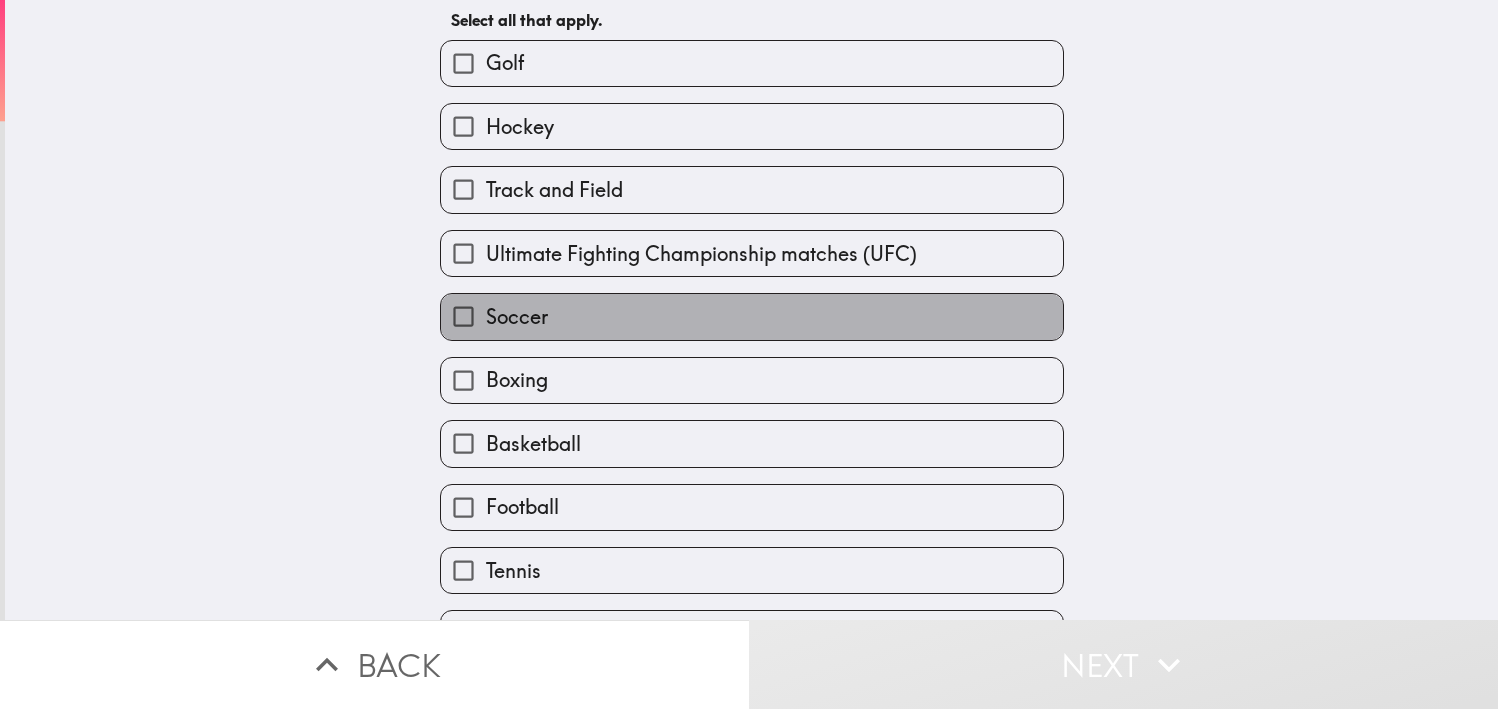 click on "Soccer" at bounding box center [517, 317] 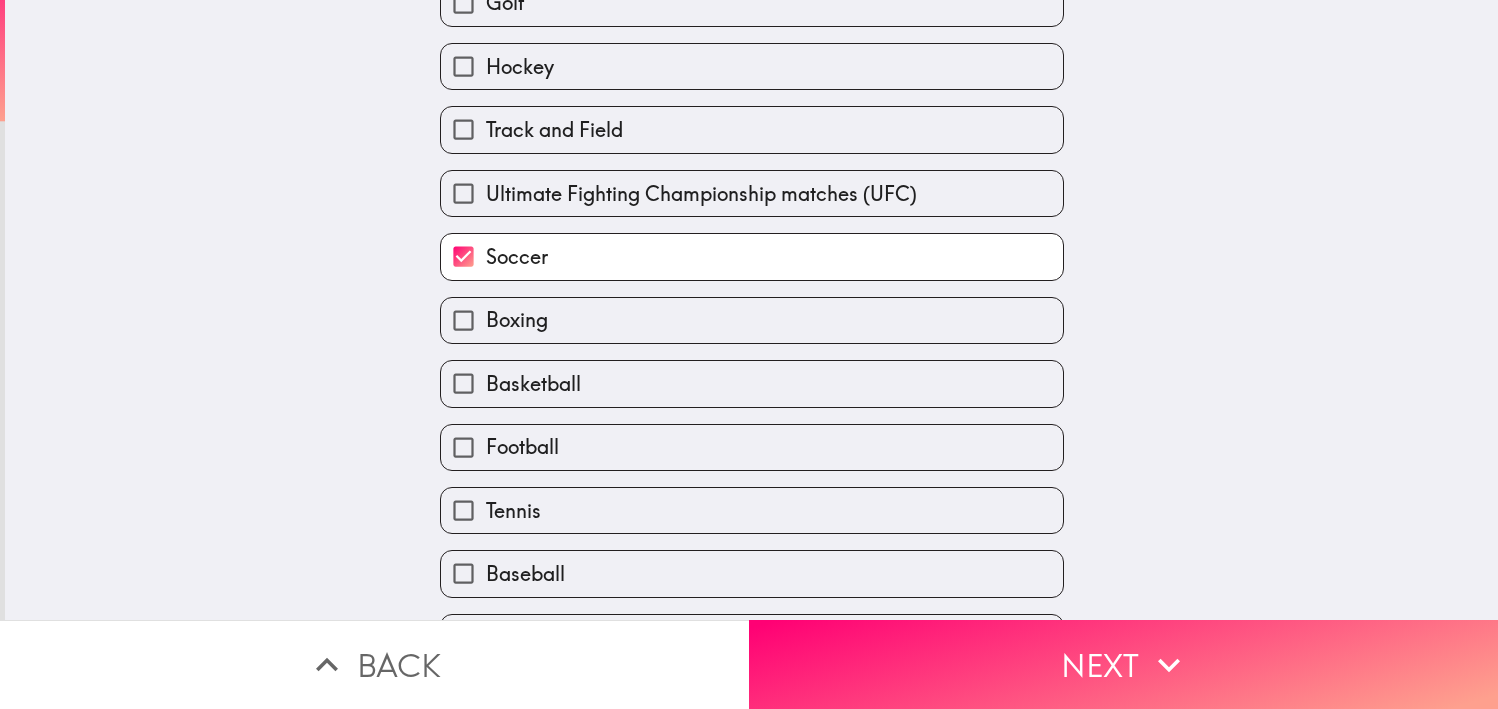scroll, scrollTop: 216, scrollLeft: 0, axis: vertical 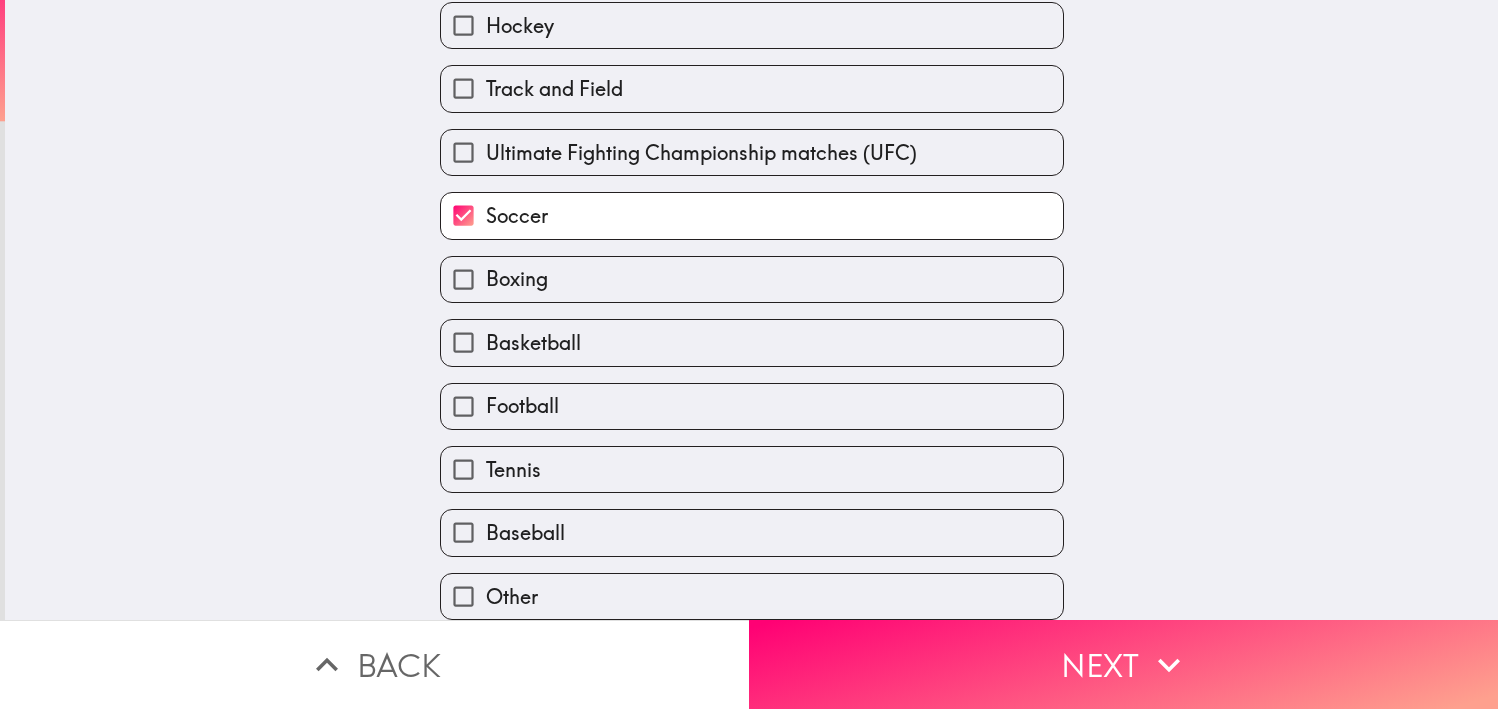click on "Other" at bounding box center (752, 596) 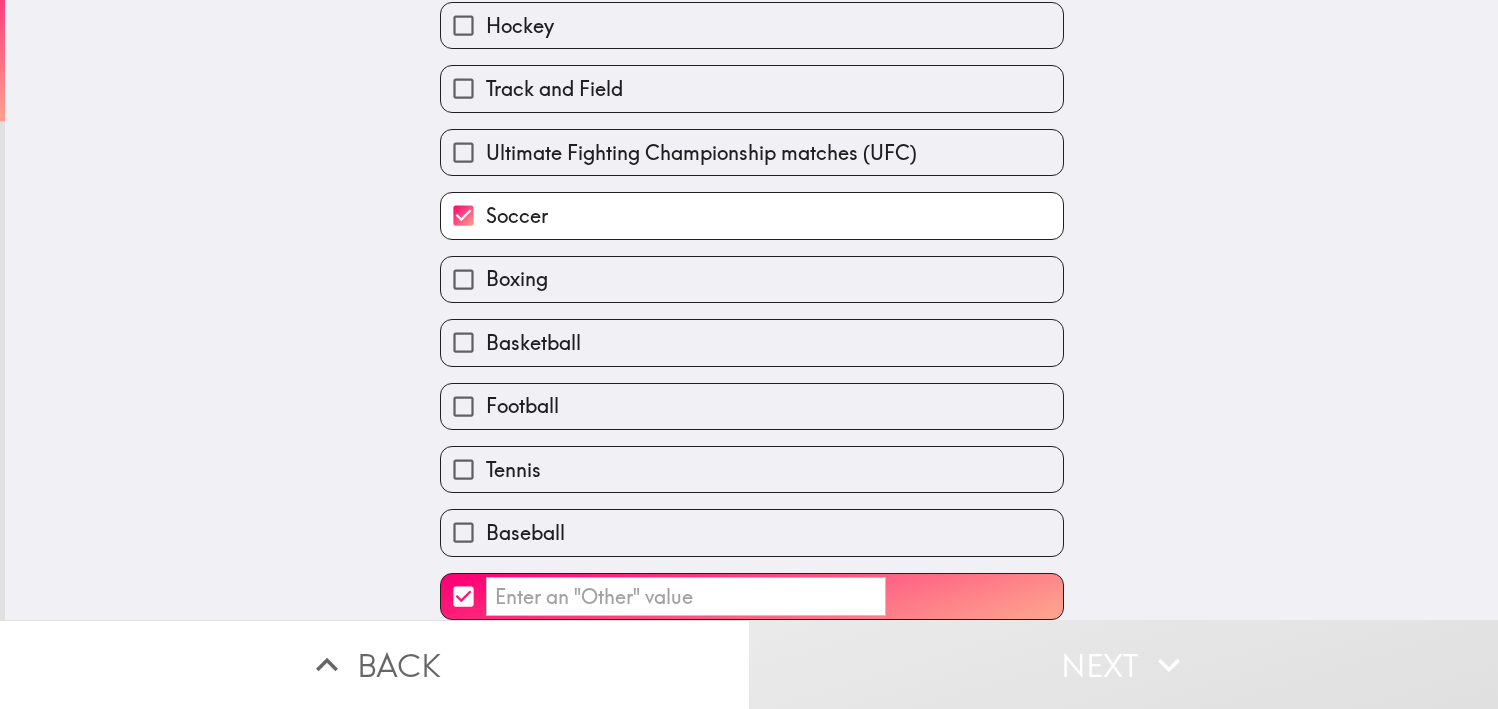 click on "​" at bounding box center [686, 596] 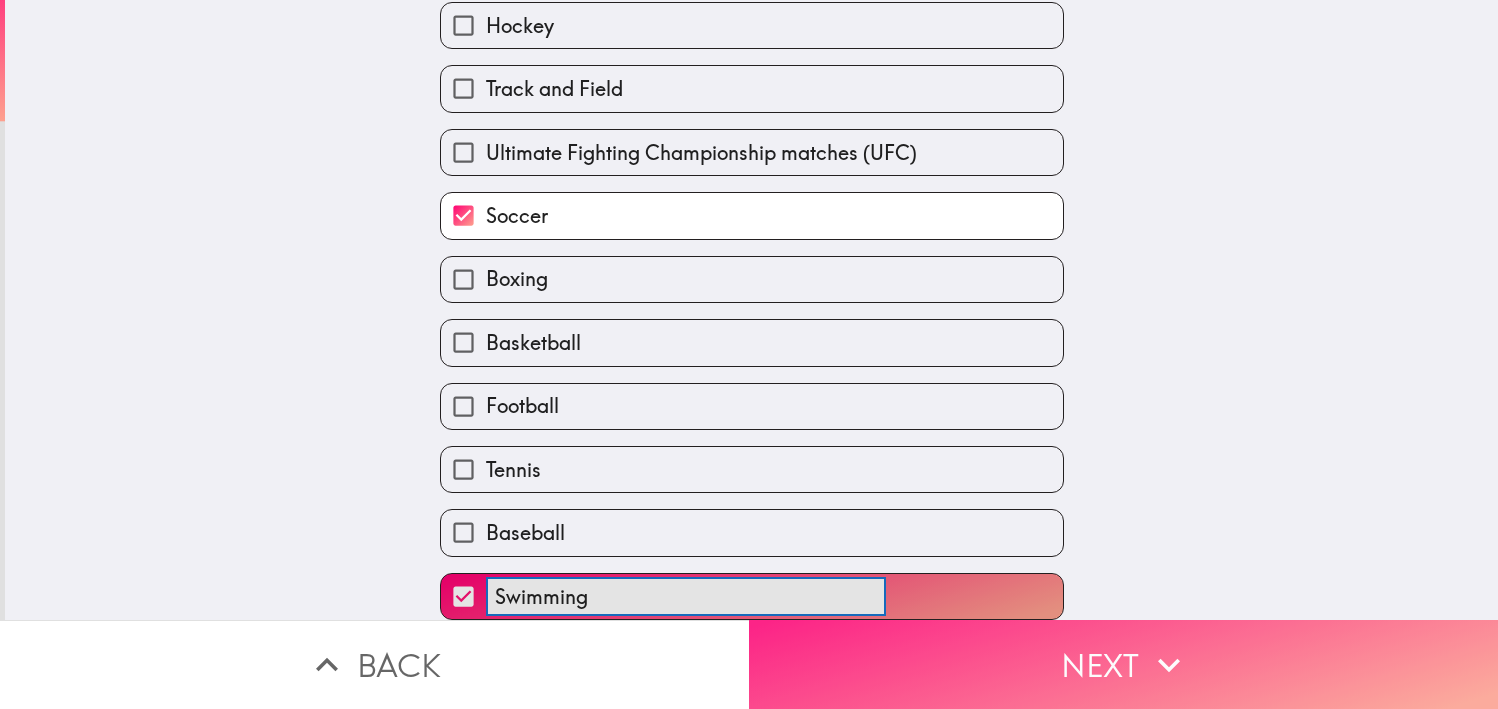 type on "Swimming" 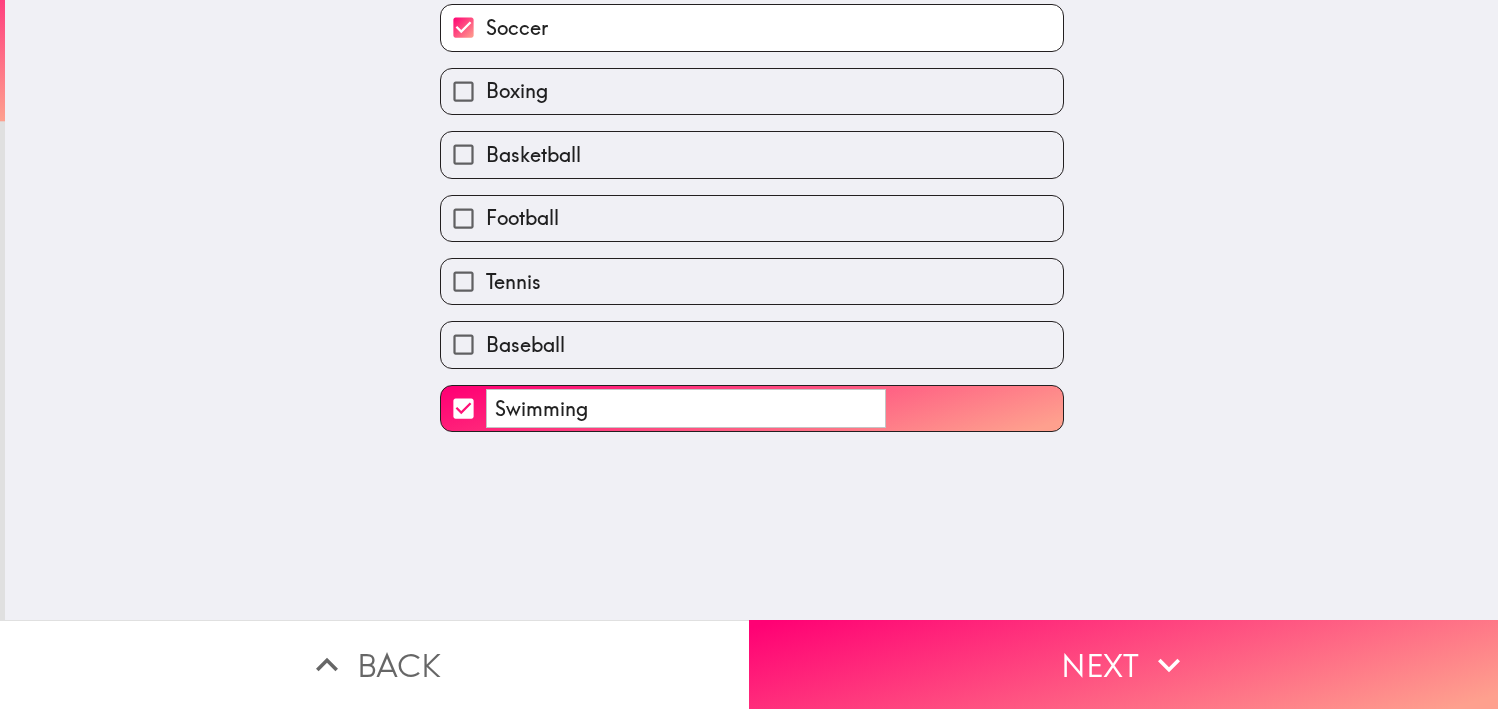 scroll, scrollTop: 0, scrollLeft: 0, axis: both 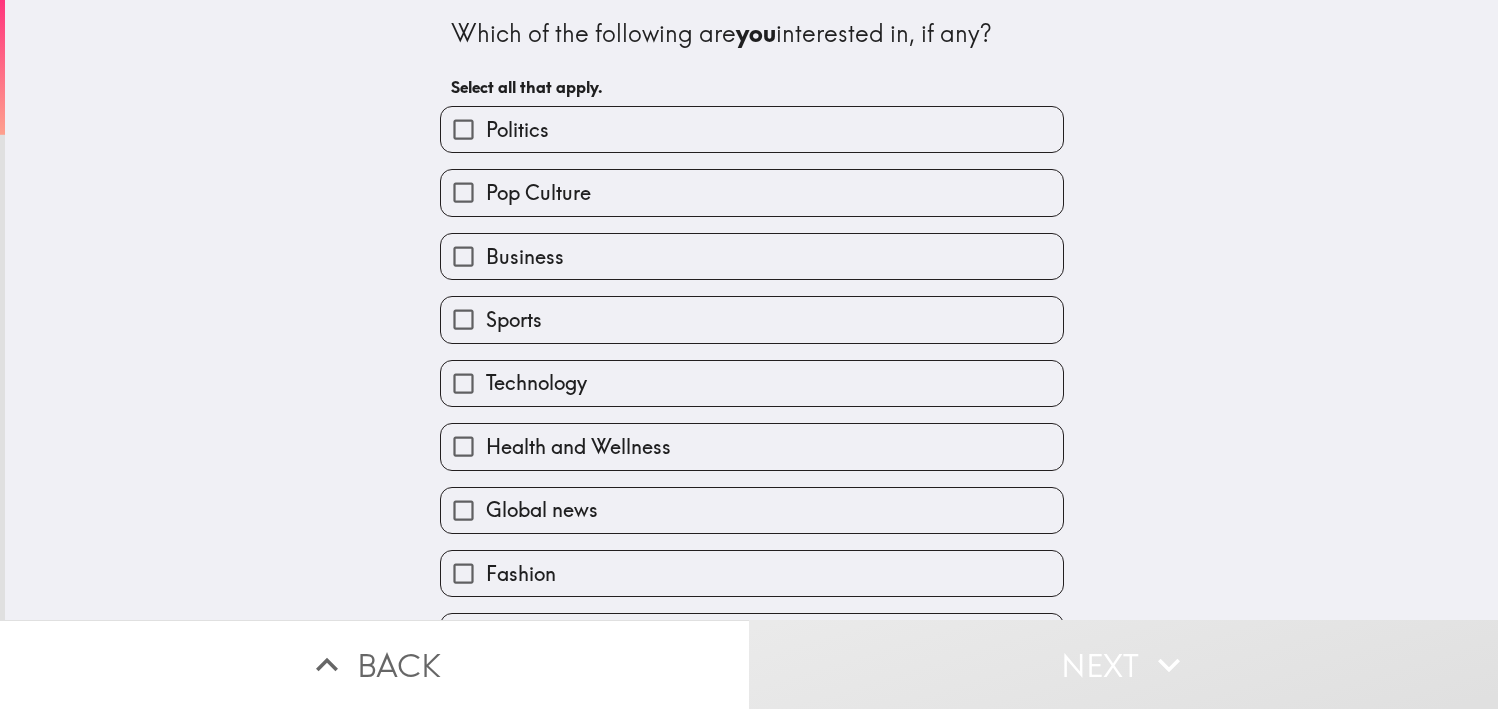 click on "Pop Culture" at bounding box center (538, 193) 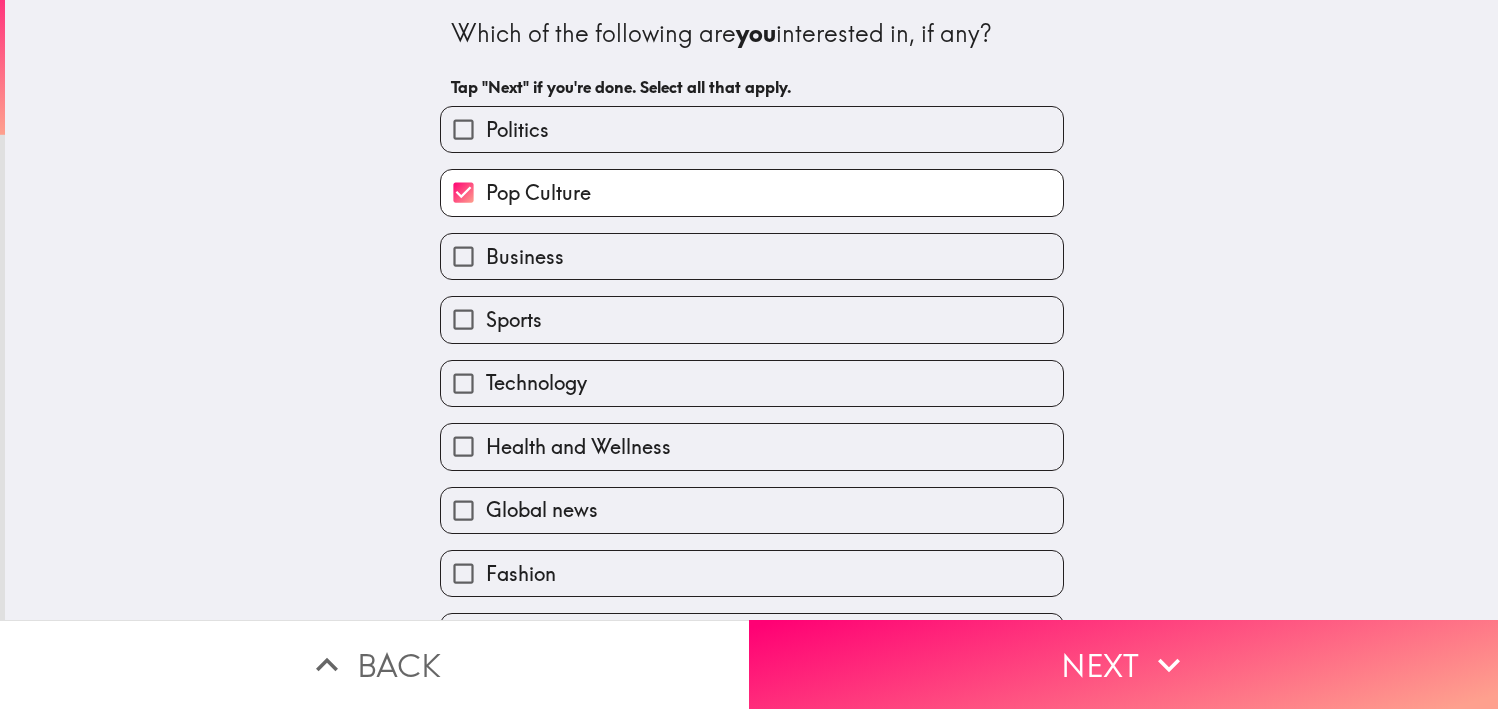 click on "Sports" at bounding box center (752, 319) 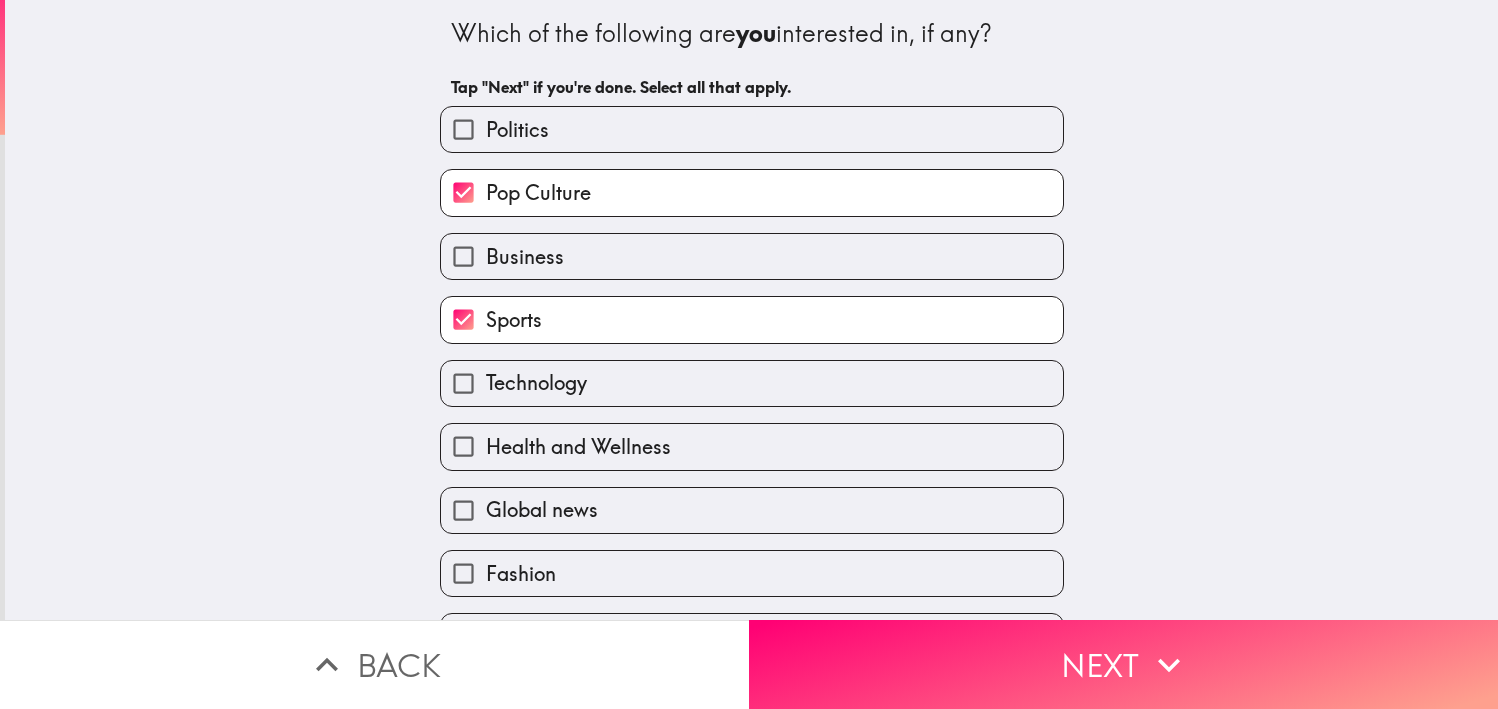 click on "Technology" at bounding box center [752, 383] 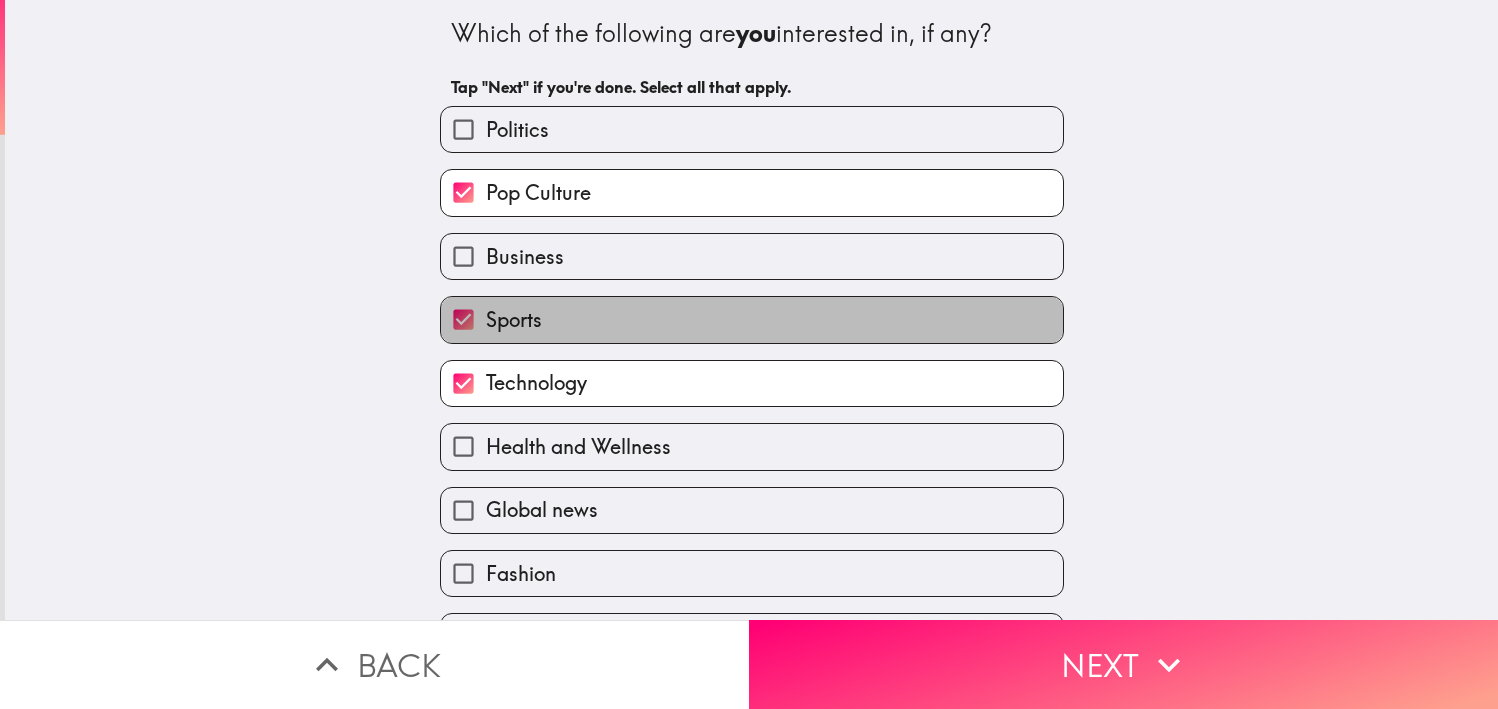 click on "Sports" at bounding box center [752, 319] 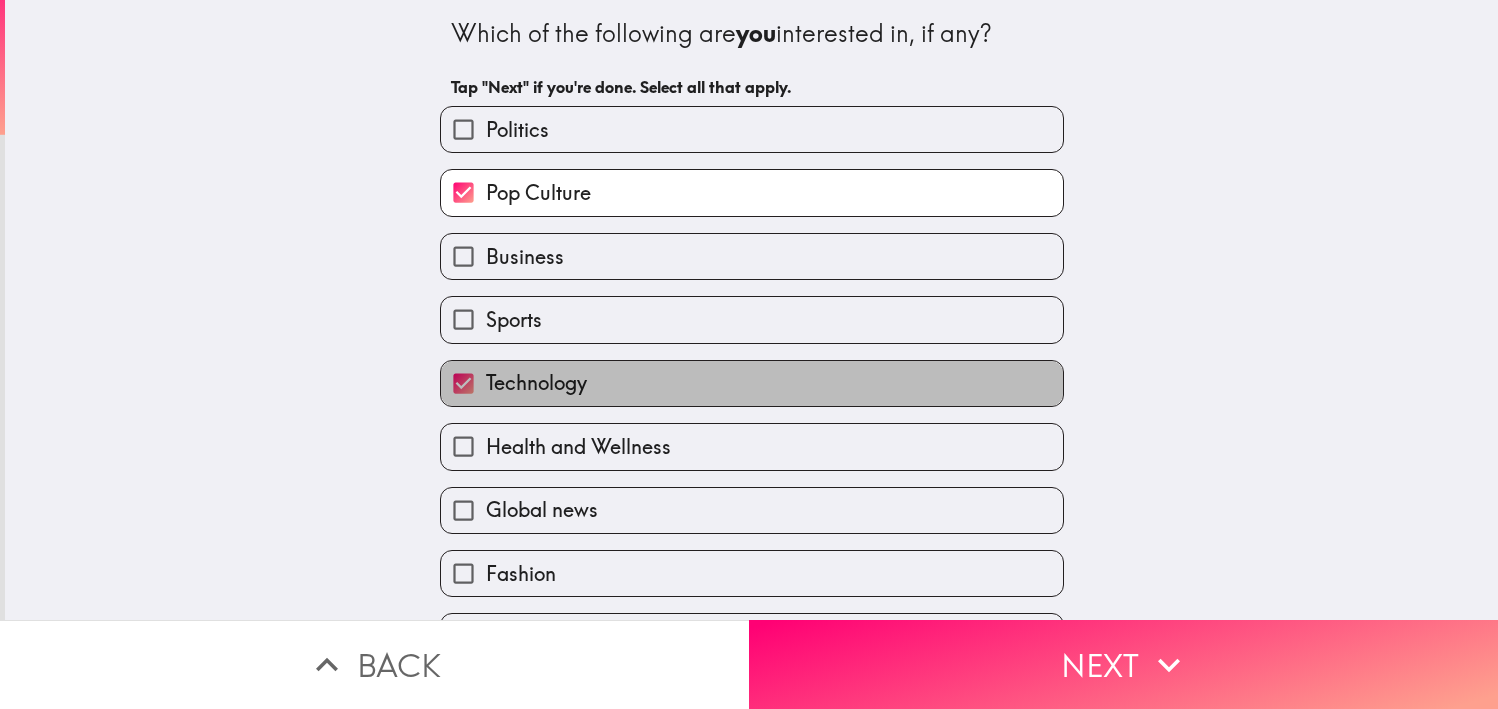 click on "Technology" at bounding box center (536, 383) 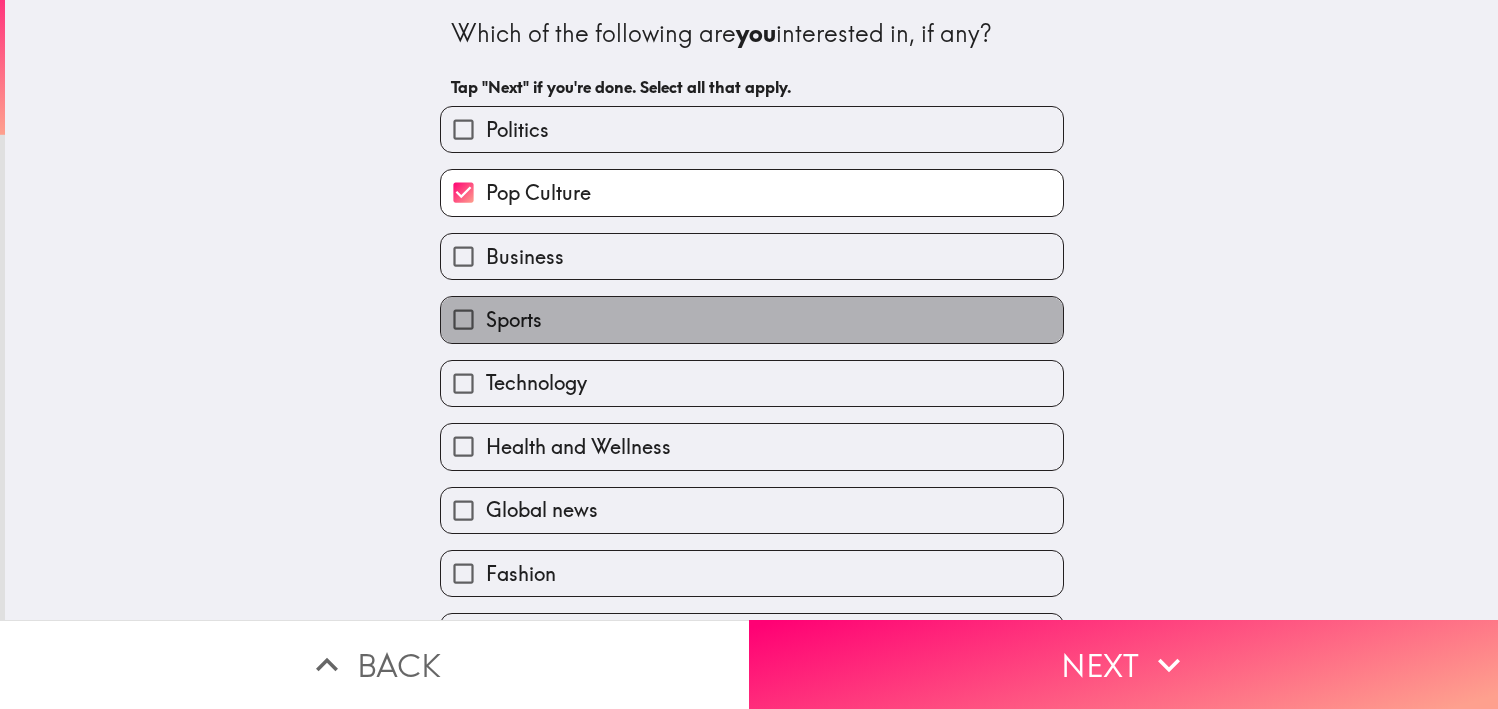 click on "Sports" at bounding box center [752, 319] 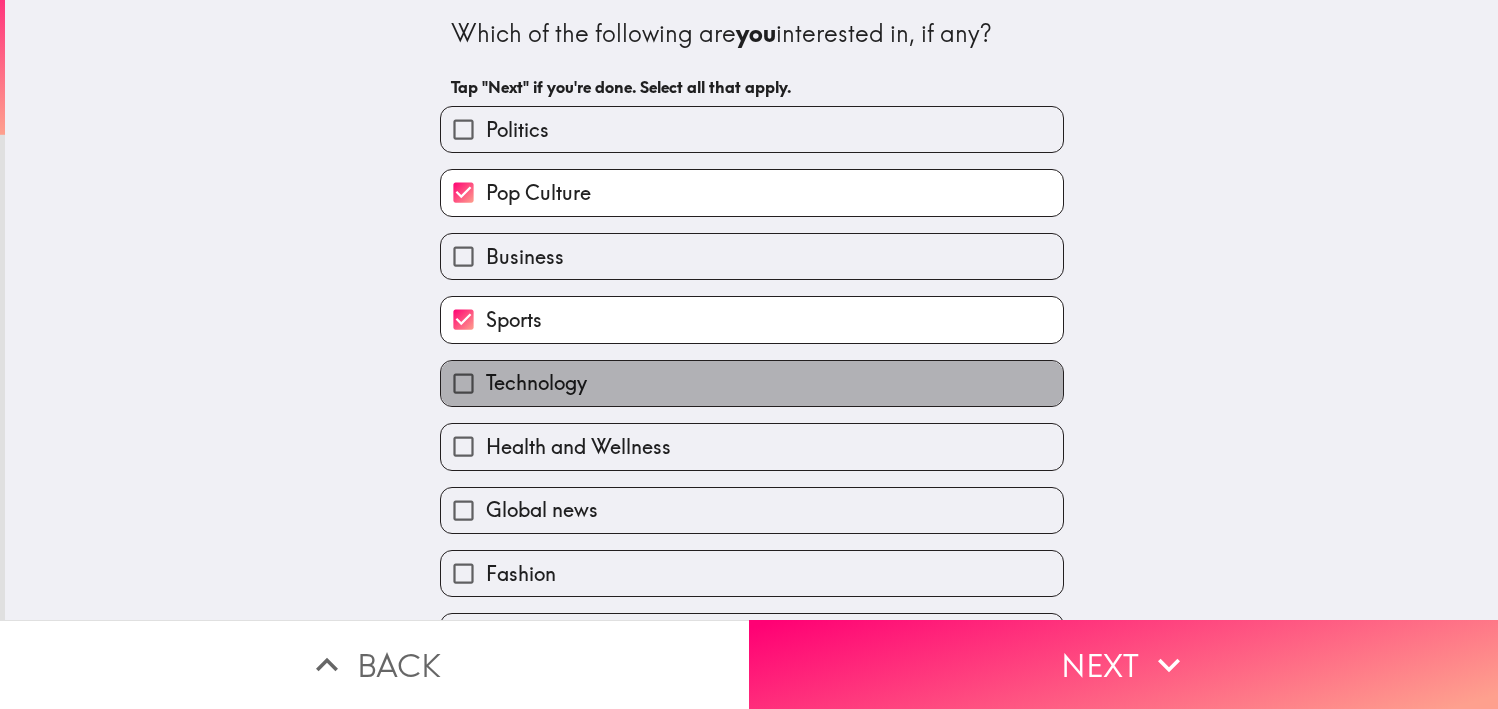 click on "Technology" at bounding box center (536, 383) 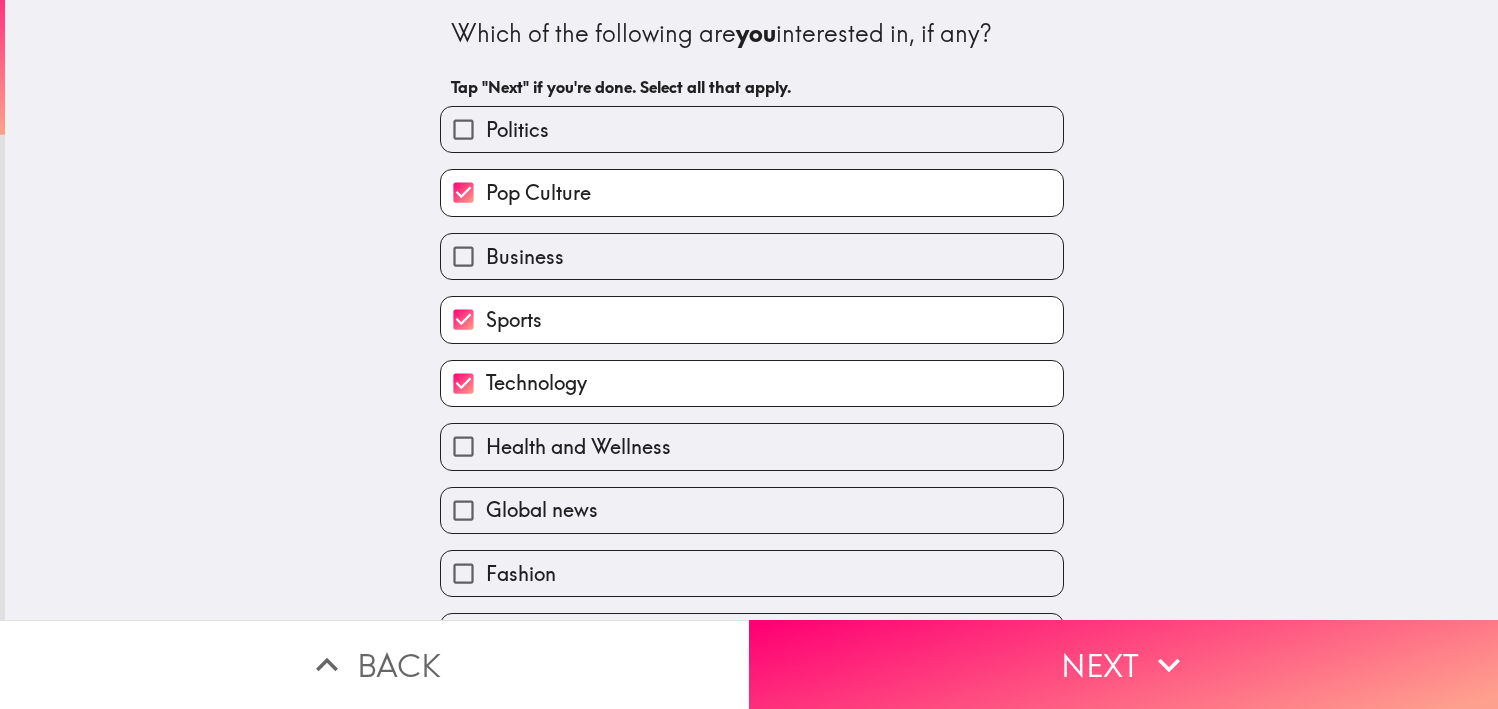 click on "Health and Wellness" at bounding box center (578, 447) 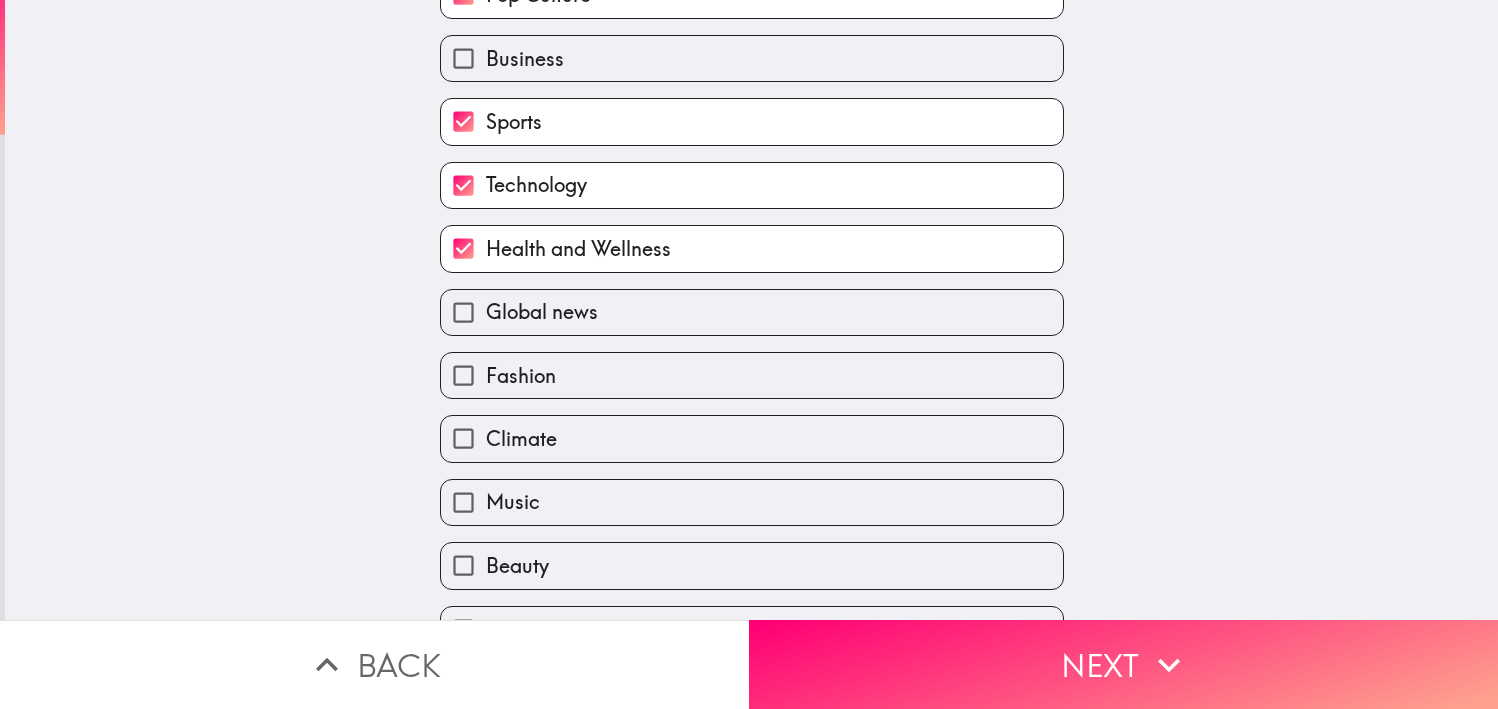 scroll, scrollTop: 200, scrollLeft: 0, axis: vertical 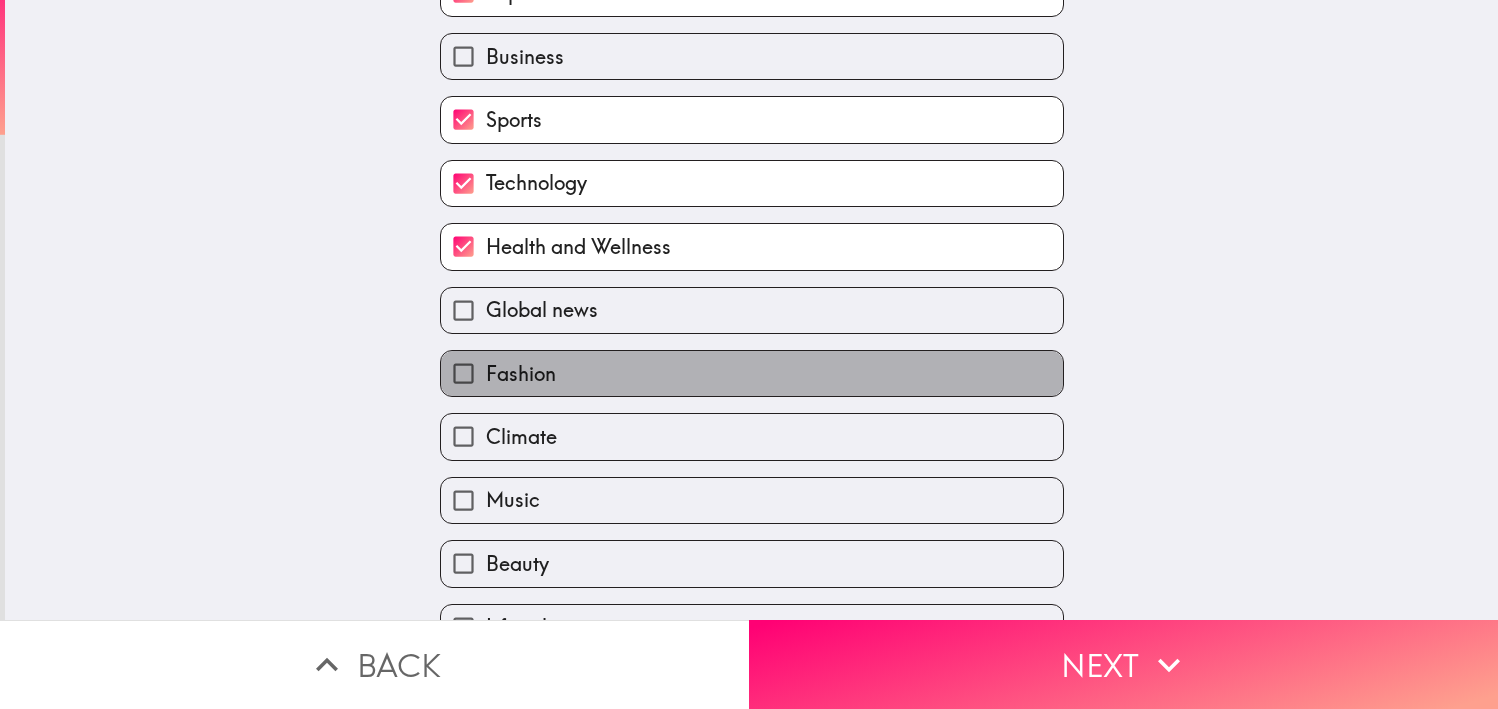 click on "Fashion" at bounding box center [752, 373] 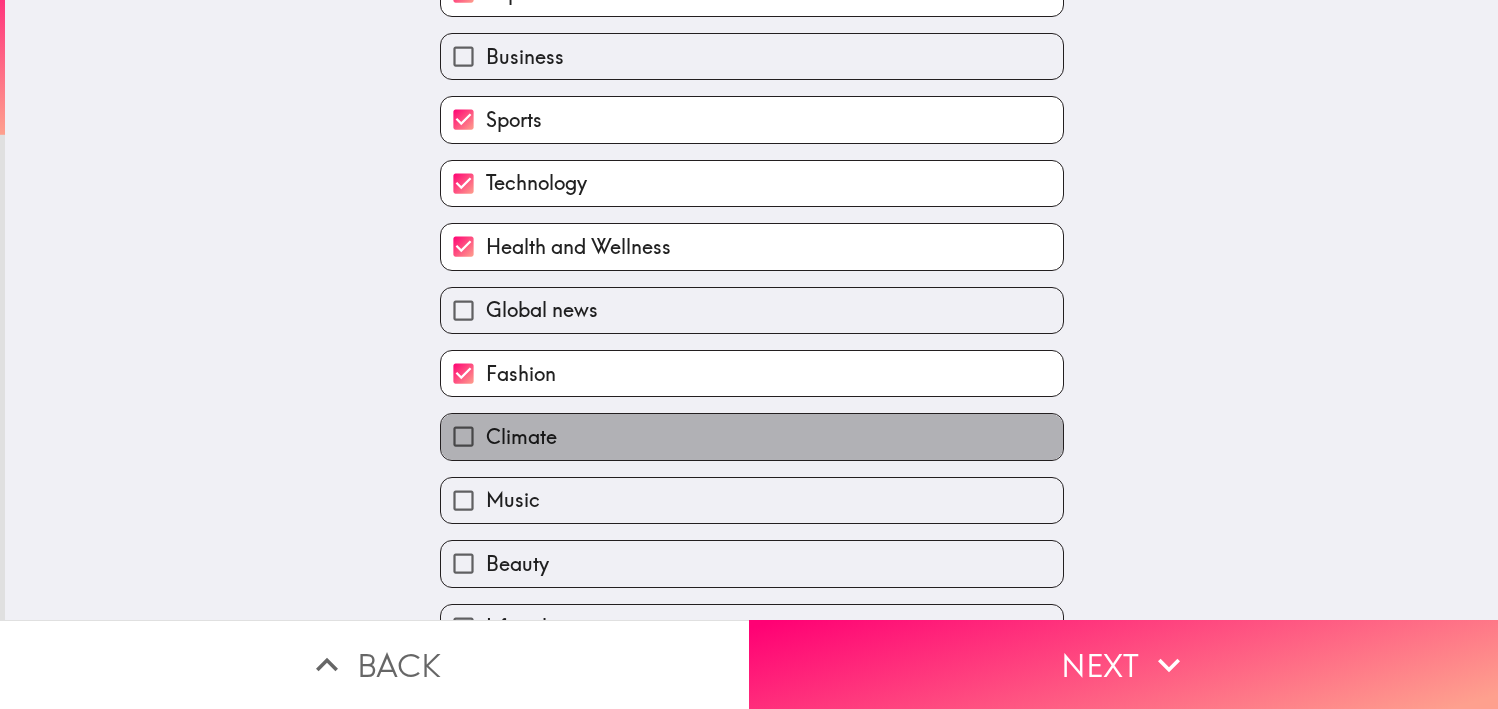 click on "Climate" at bounding box center [521, 437] 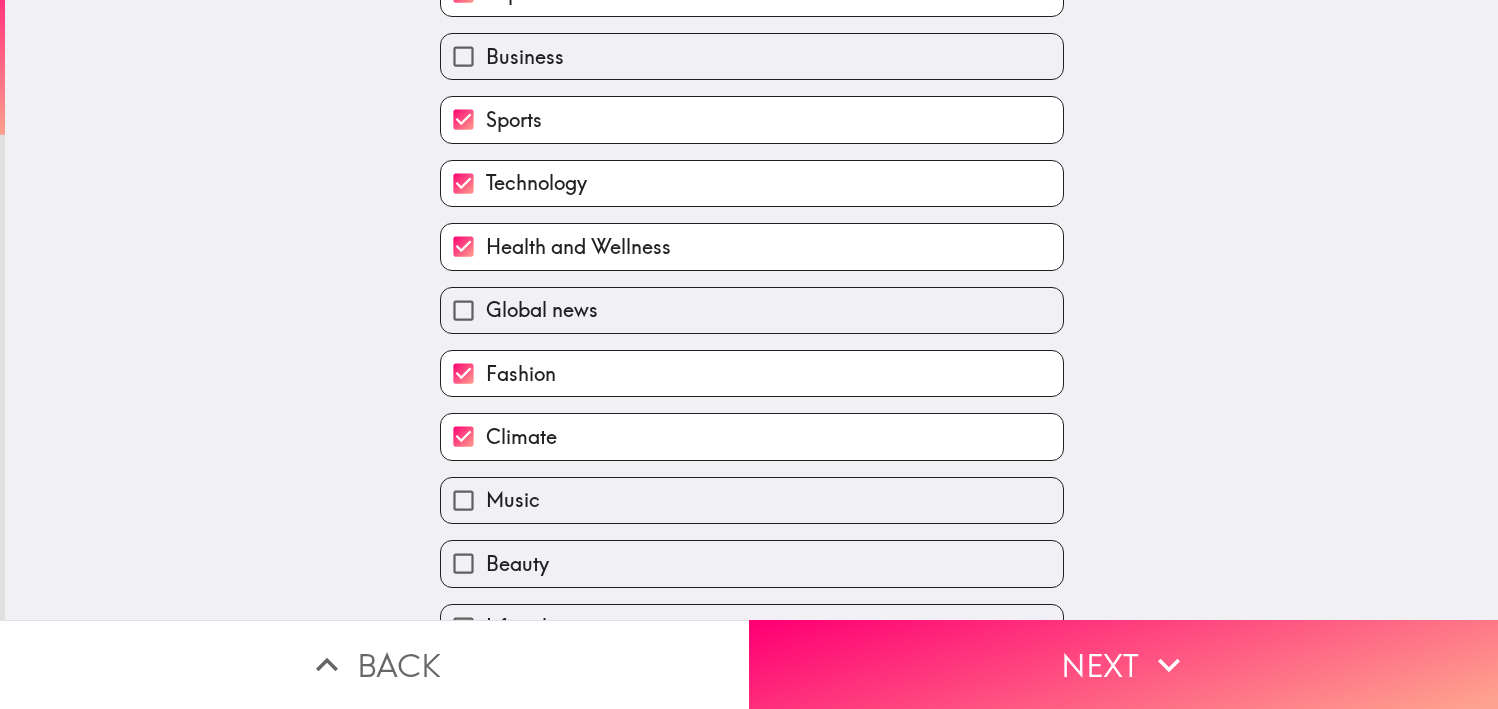 click on "Music" at bounding box center (752, 500) 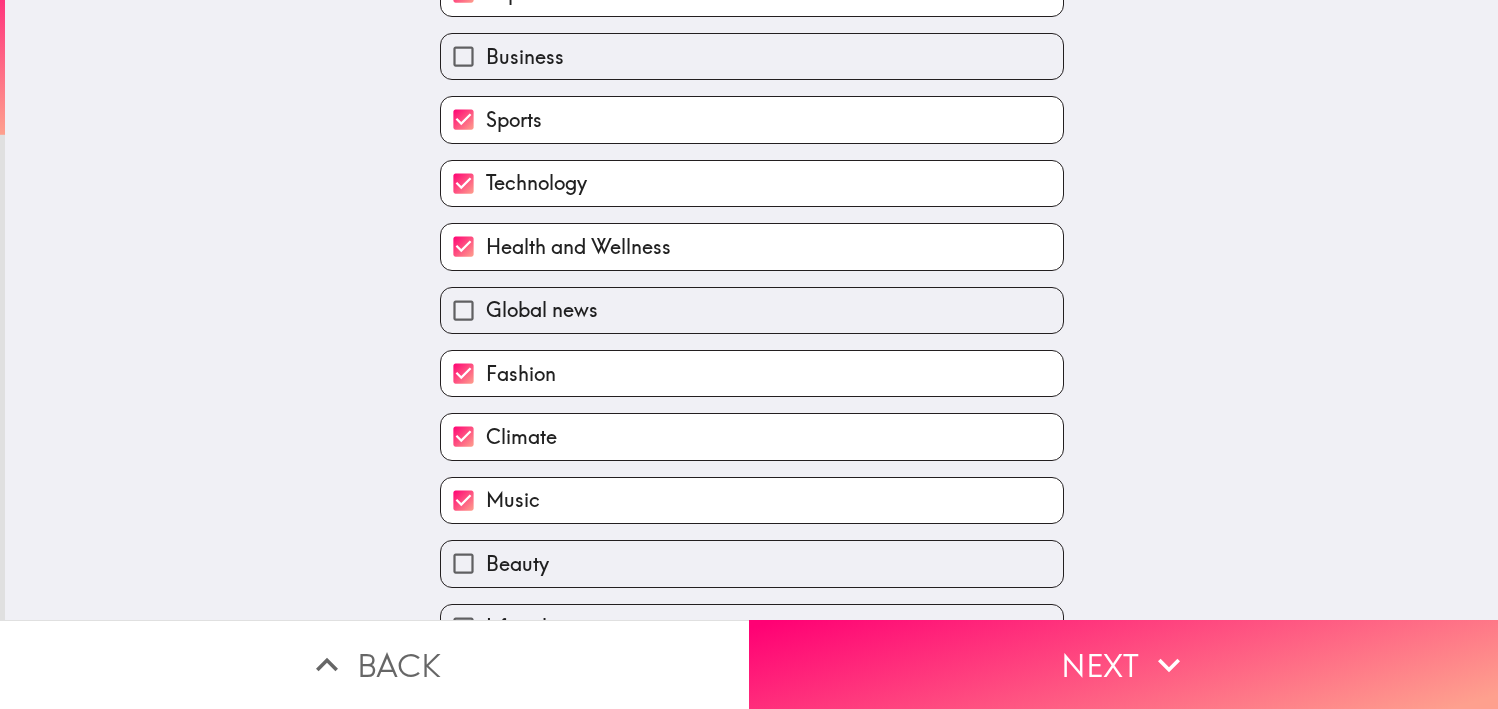 click on "Beauty" at bounding box center [752, 563] 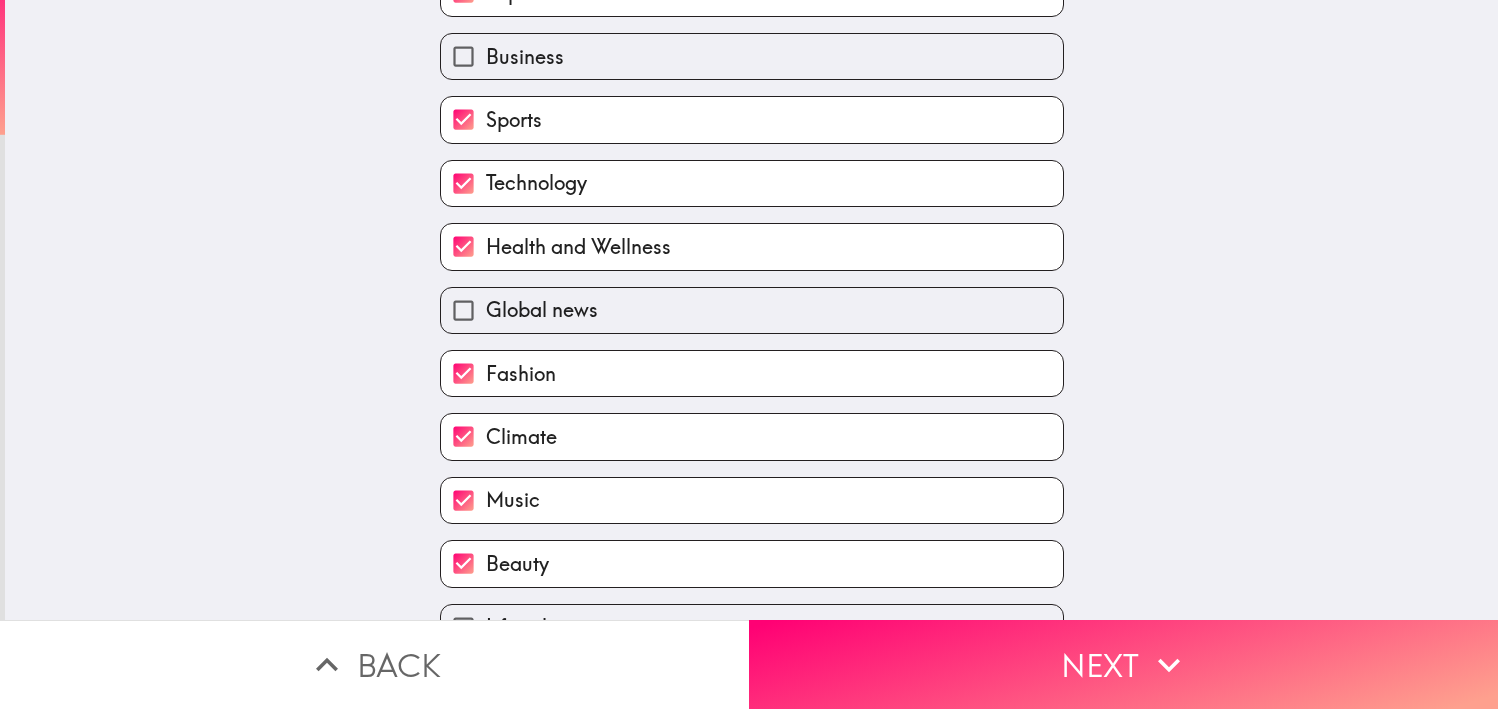 scroll, scrollTop: 309, scrollLeft: 0, axis: vertical 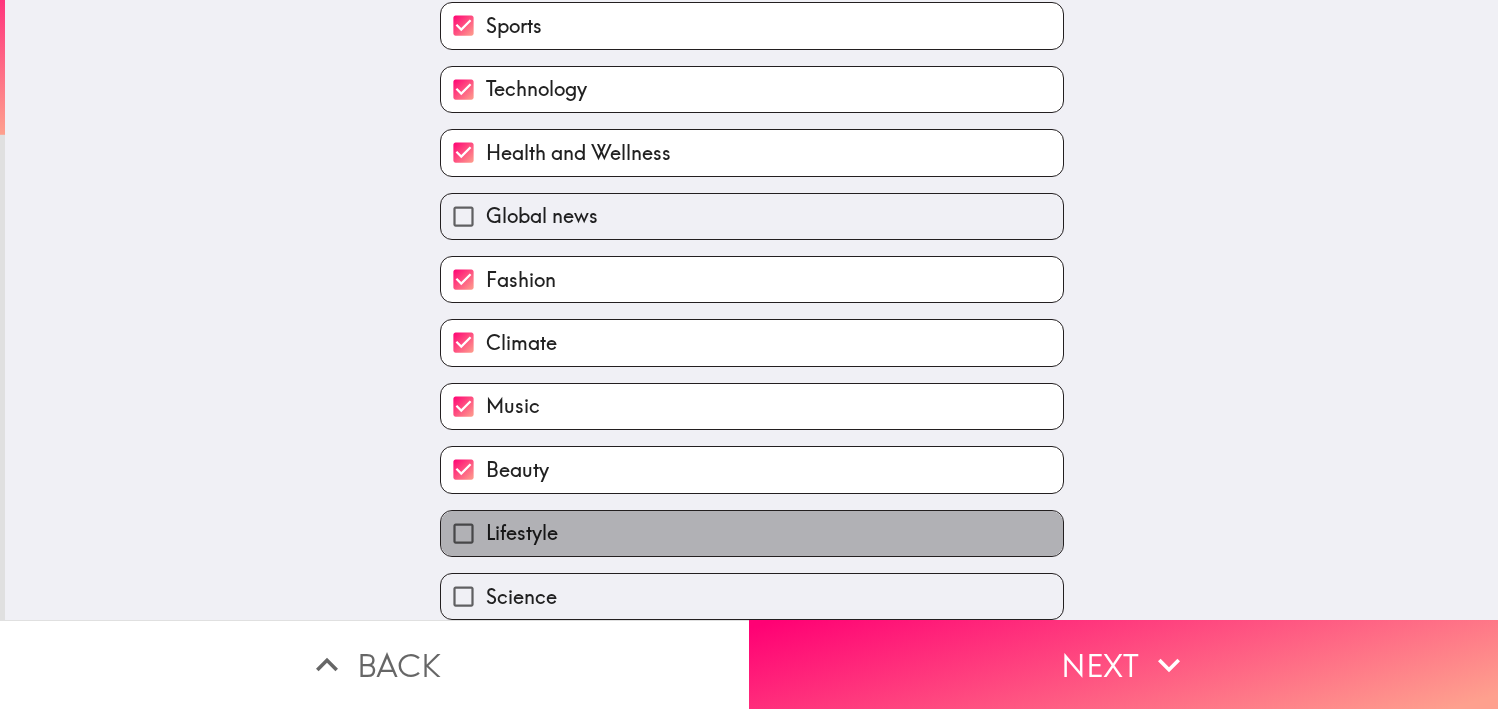 click on "Lifestyle" at bounding box center (522, 533) 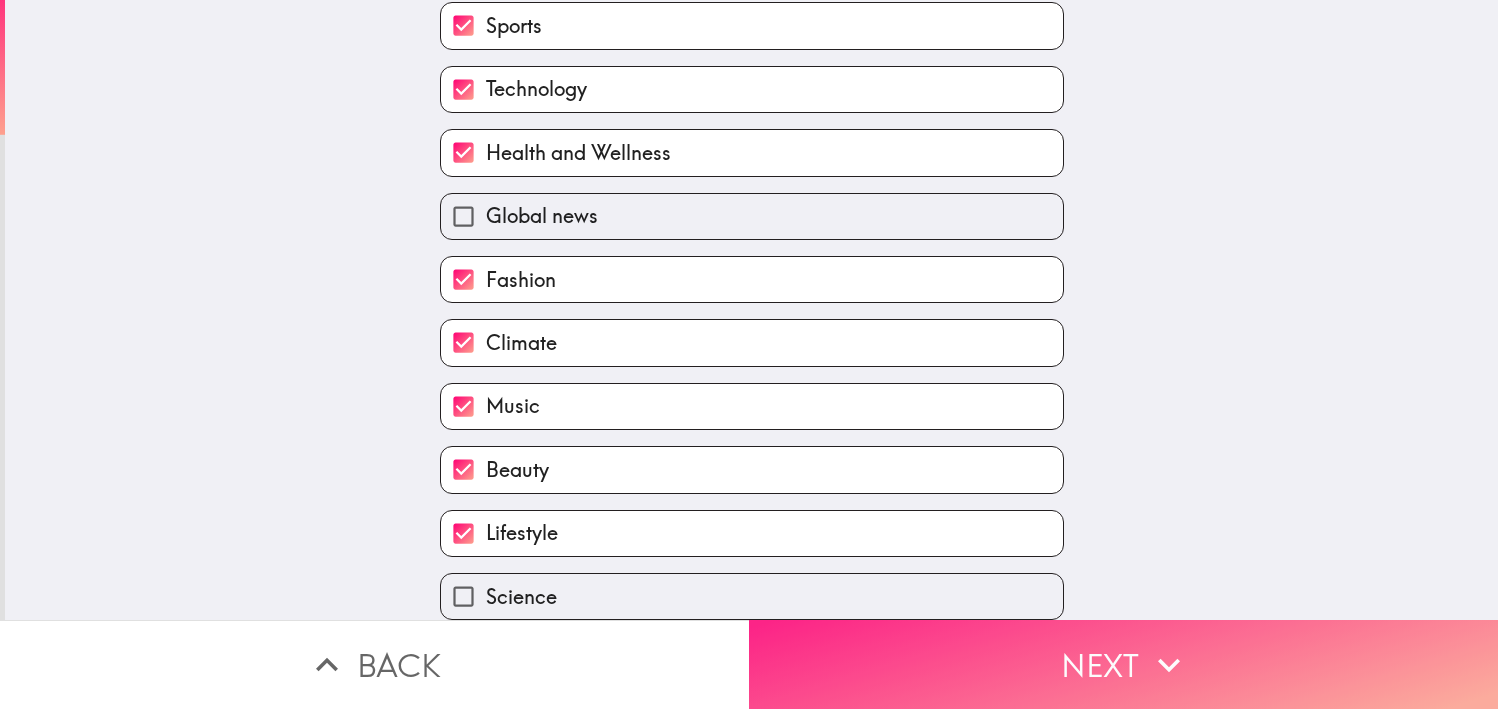 click on "Next" at bounding box center [1123, 664] 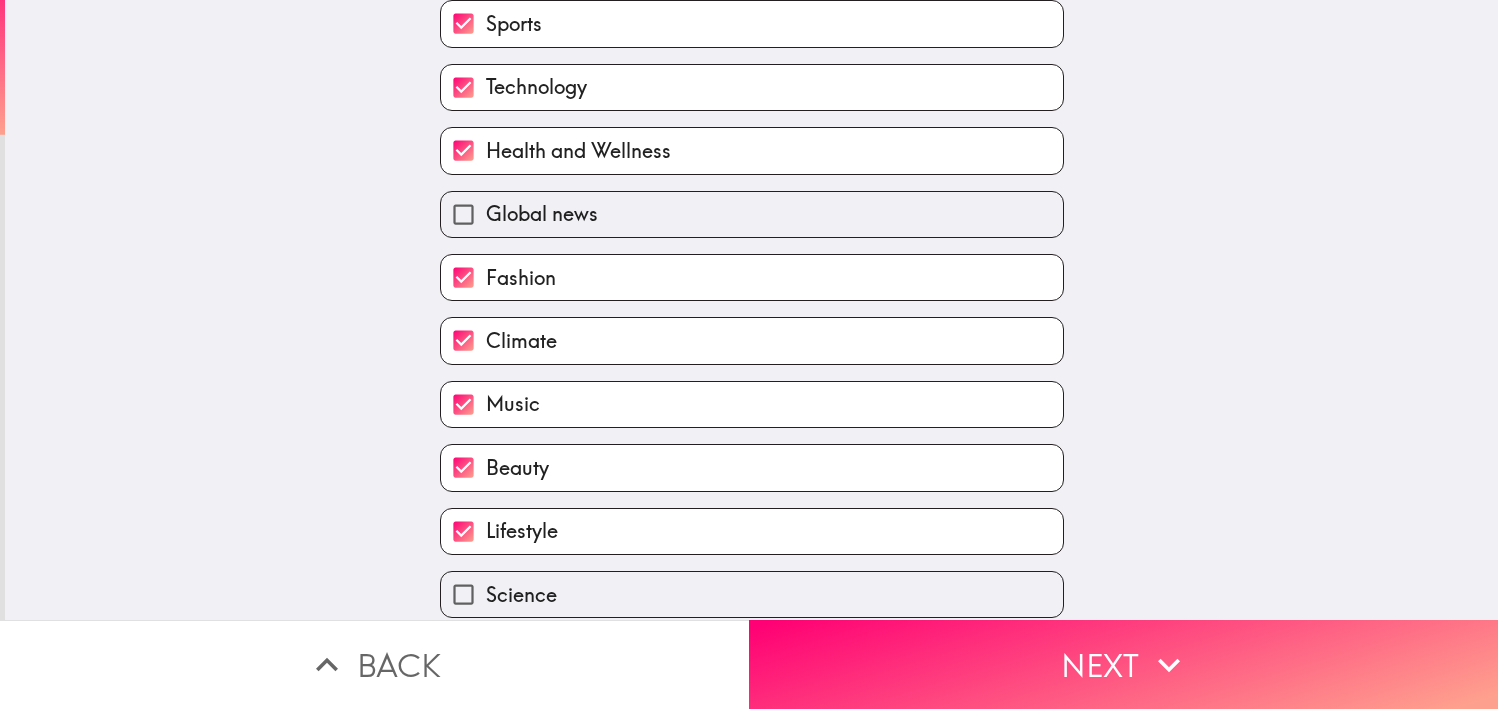 scroll, scrollTop: 45, scrollLeft: 0, axis: vertical 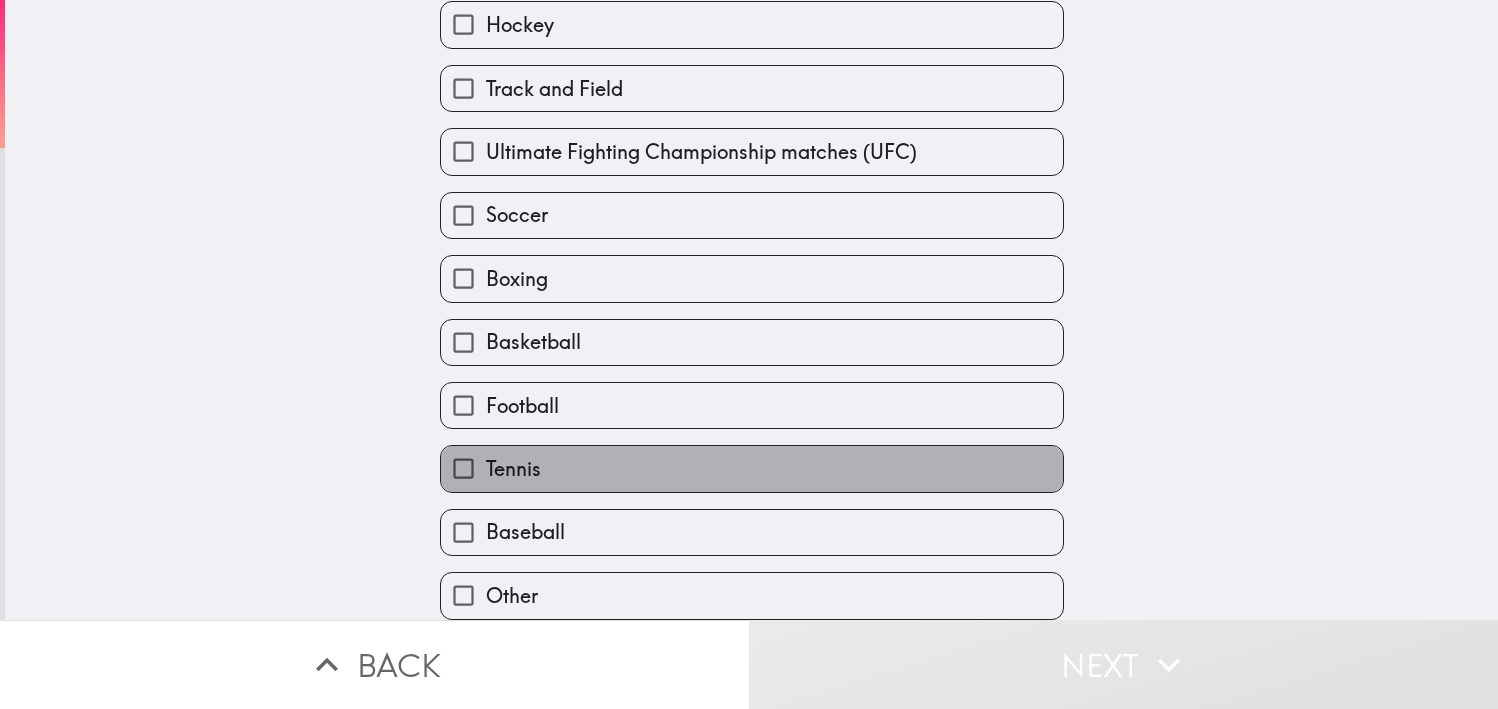click on "Tennis" at bounding box center [752, 468] 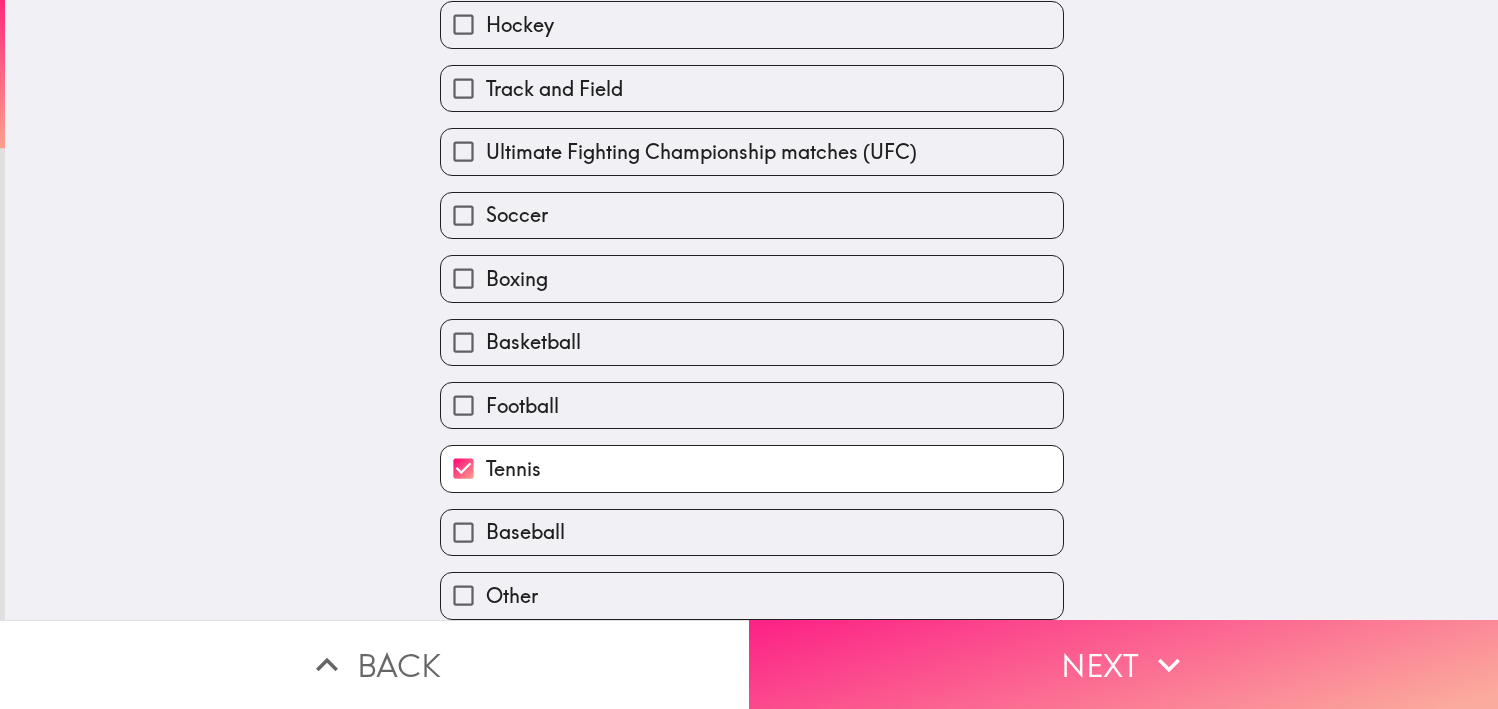 click on "Next" at bounding box center [1123, 664] 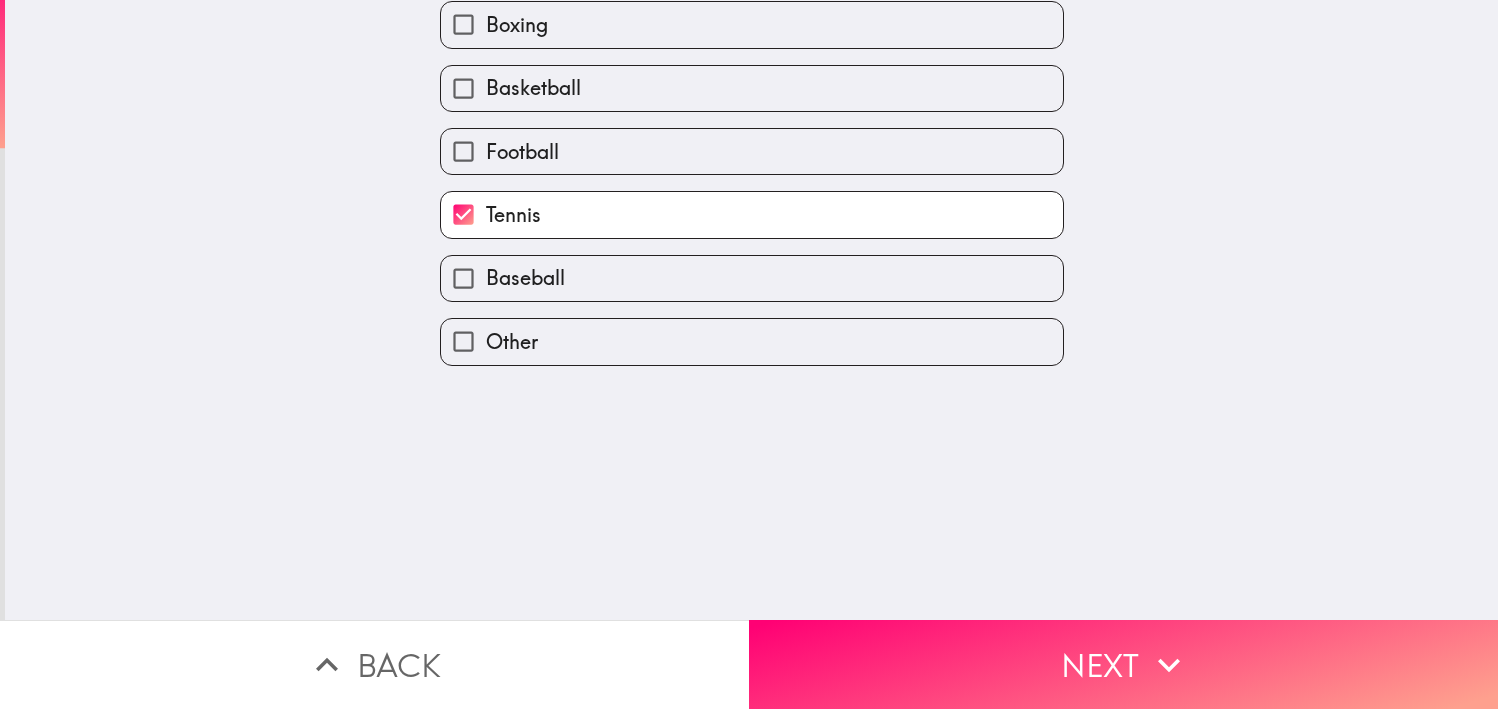 scroll, scrollTop: 0, scrollLeft: 0, axis: both 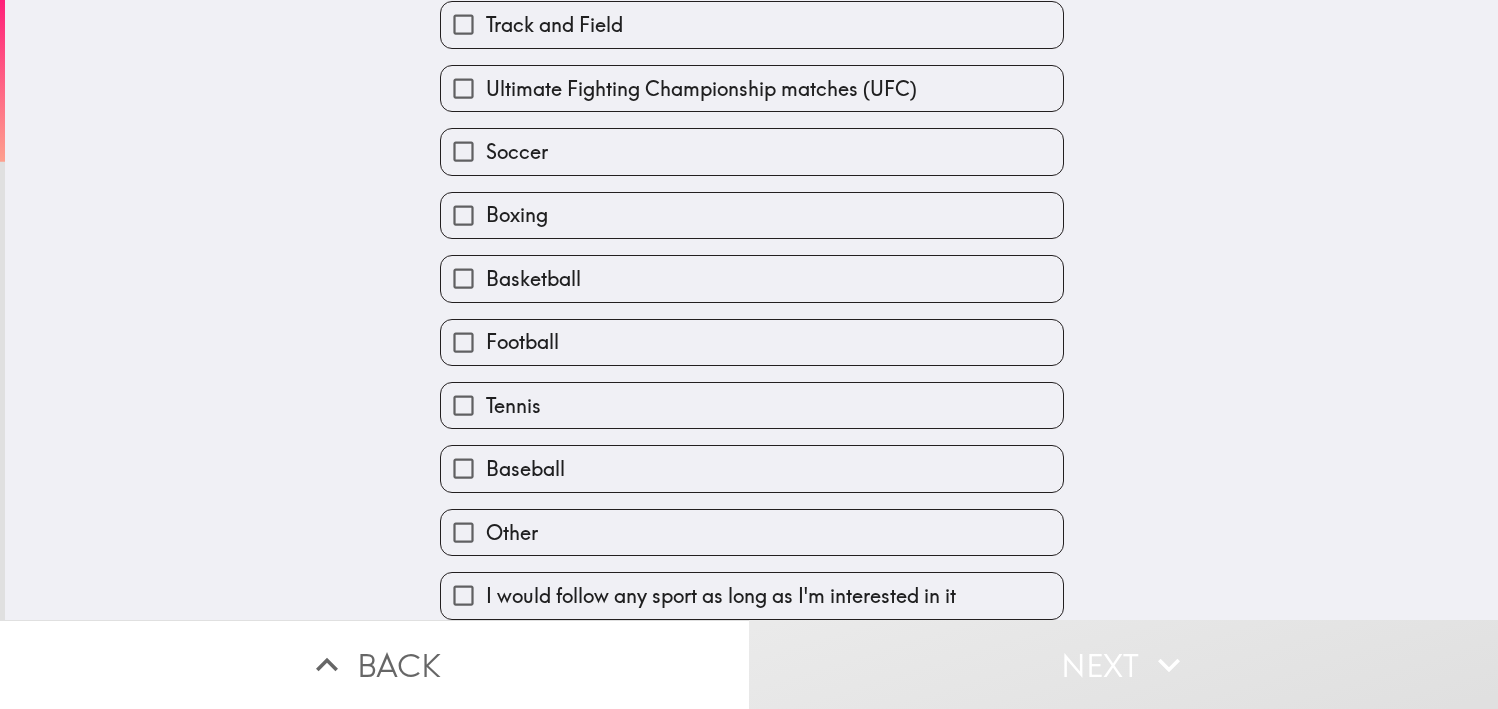 click on "Baseball" at bounding box center (752, 468) 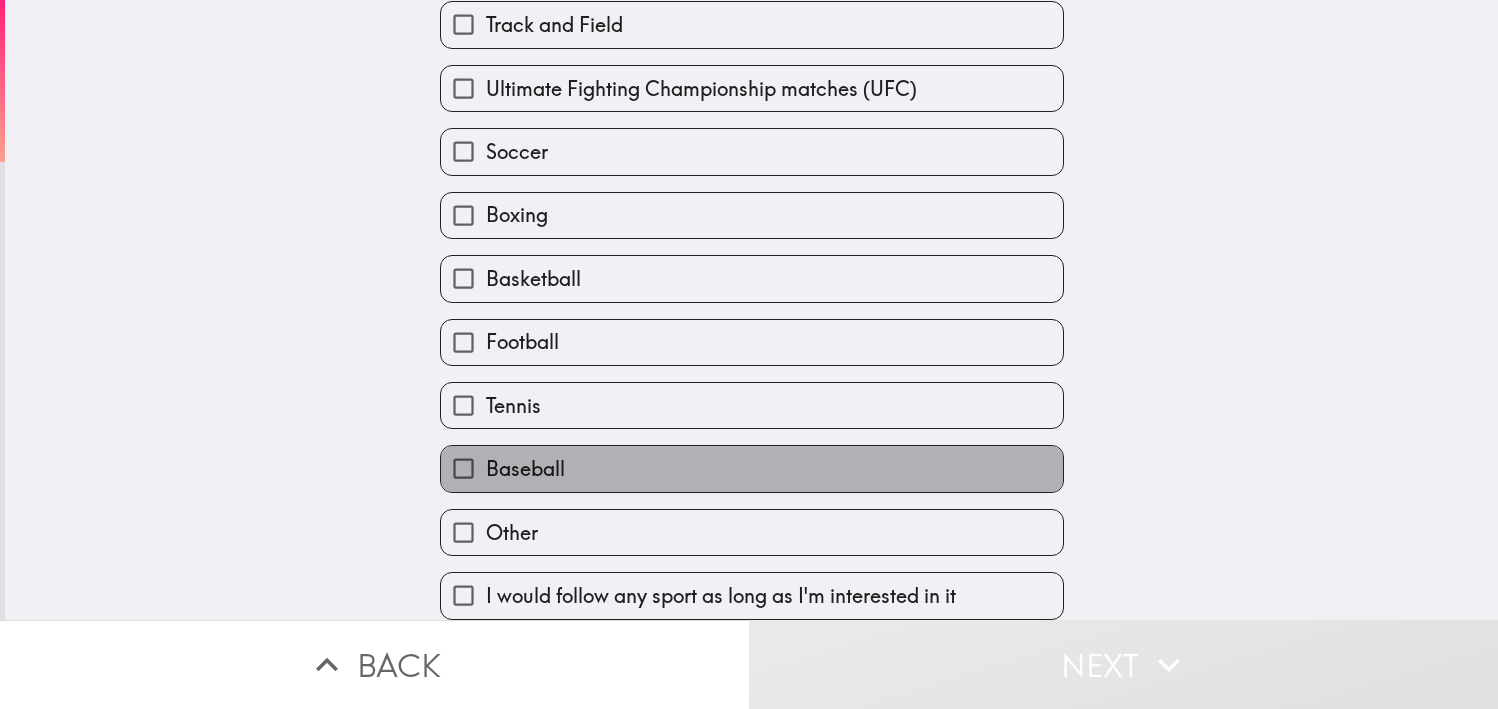 click on "Baseball" at bounding box center (525, 469) 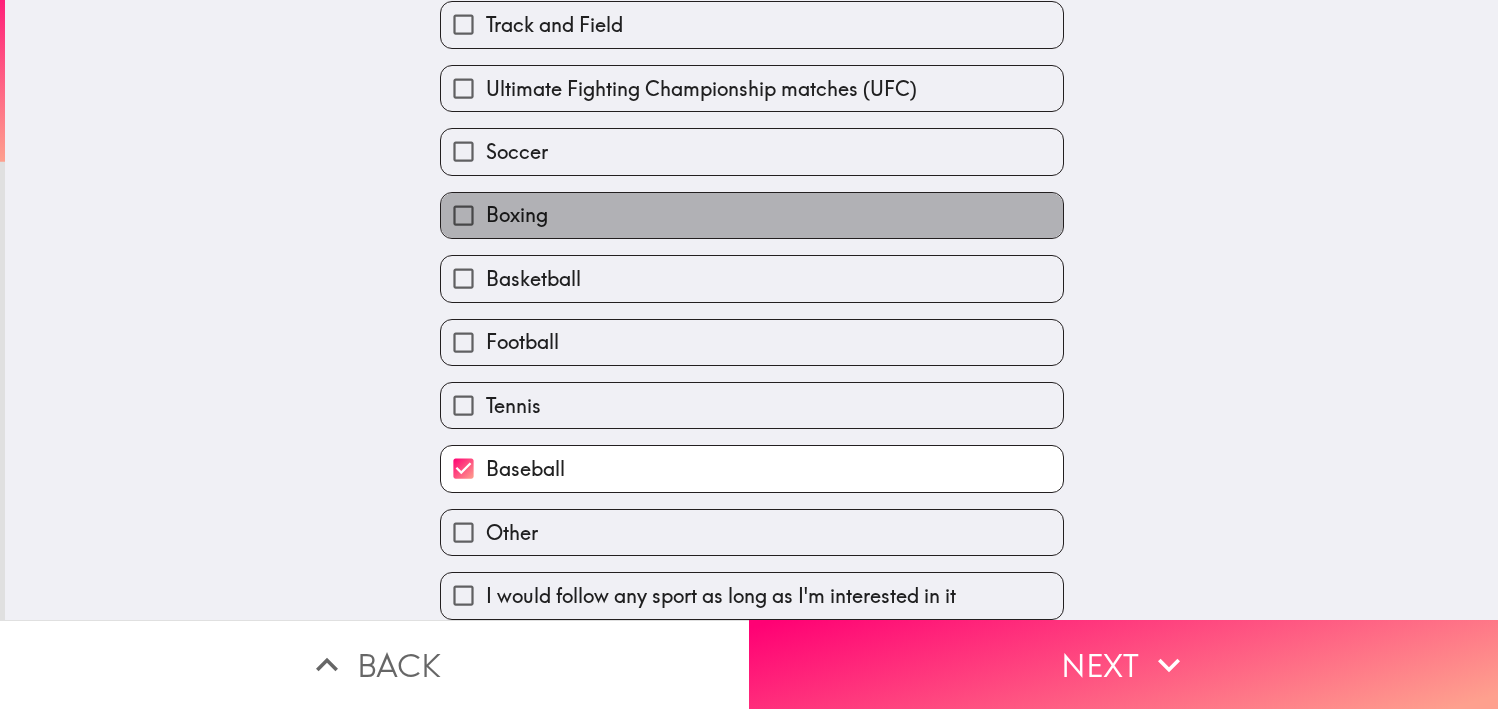 click on "Boxing" at bounding box center [517, 215] 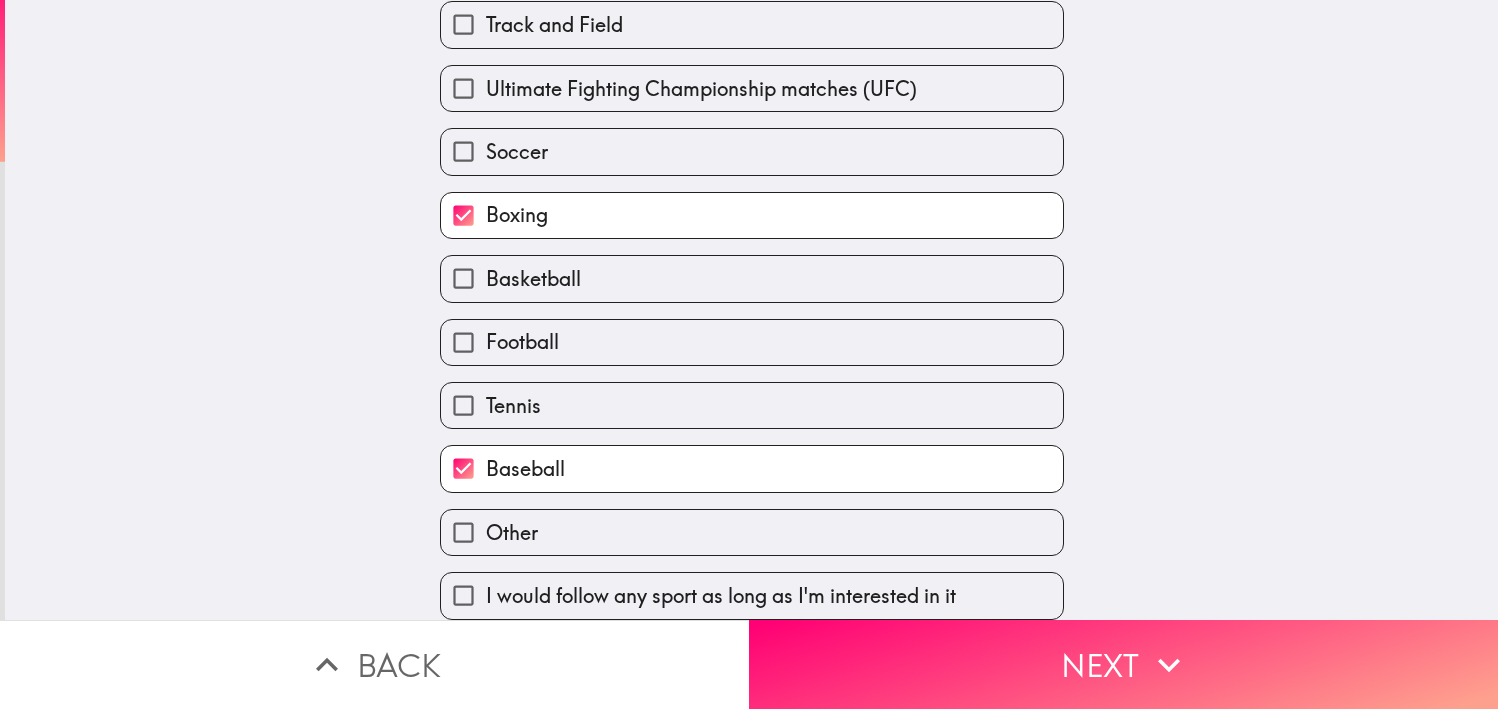 click on "Soccer" at bounding box center (517, 152) 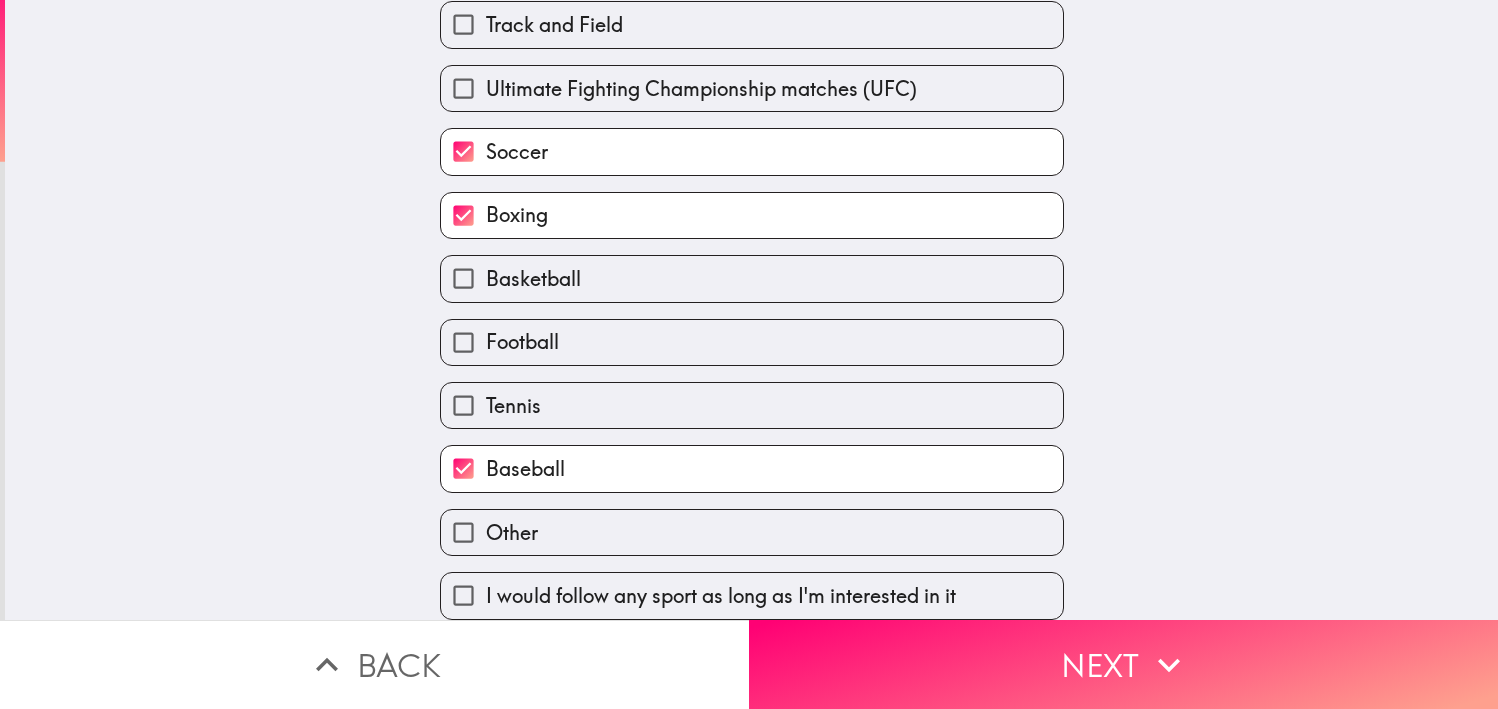 click on "Ultimate Fighting Championship matches (UFC)" at bounding box center (752, 88) 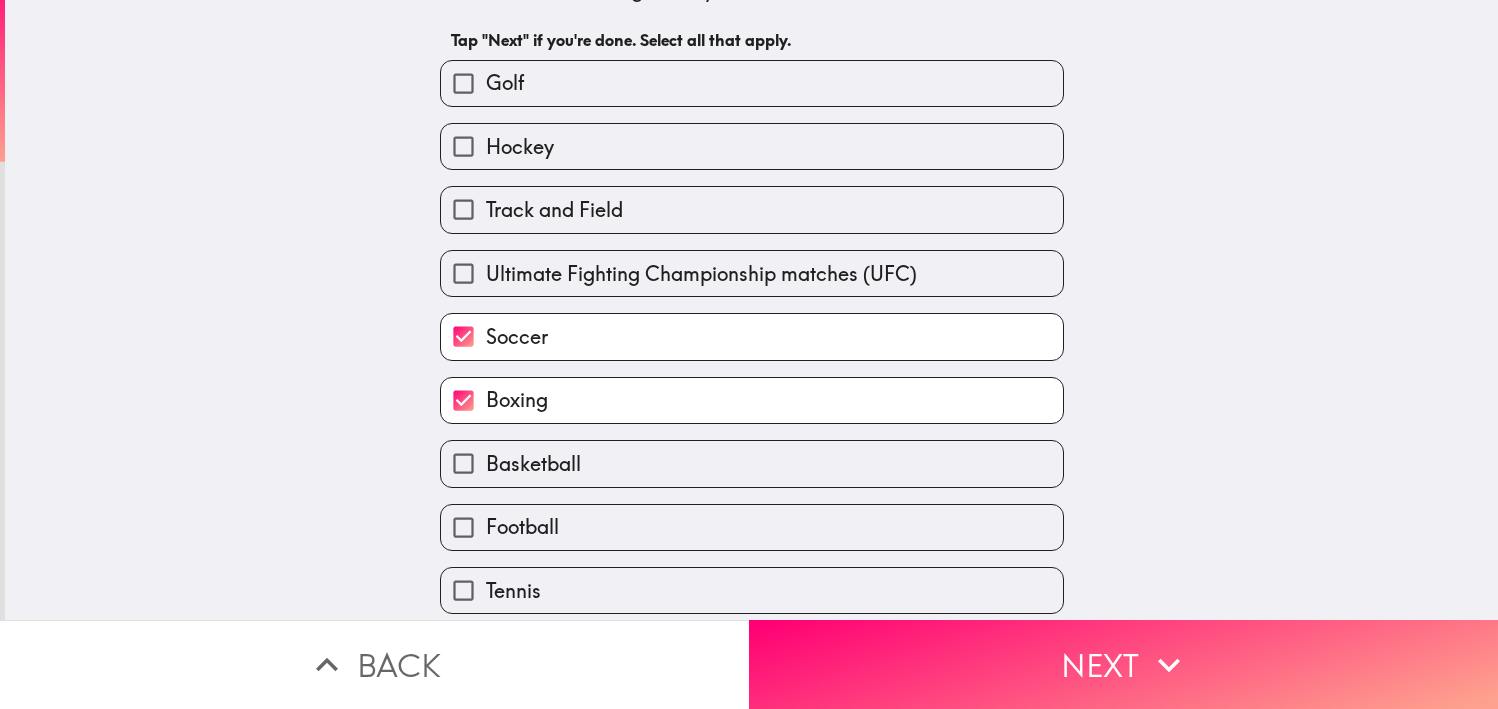 click on "Track and Field" at bounding box center (554, 210) 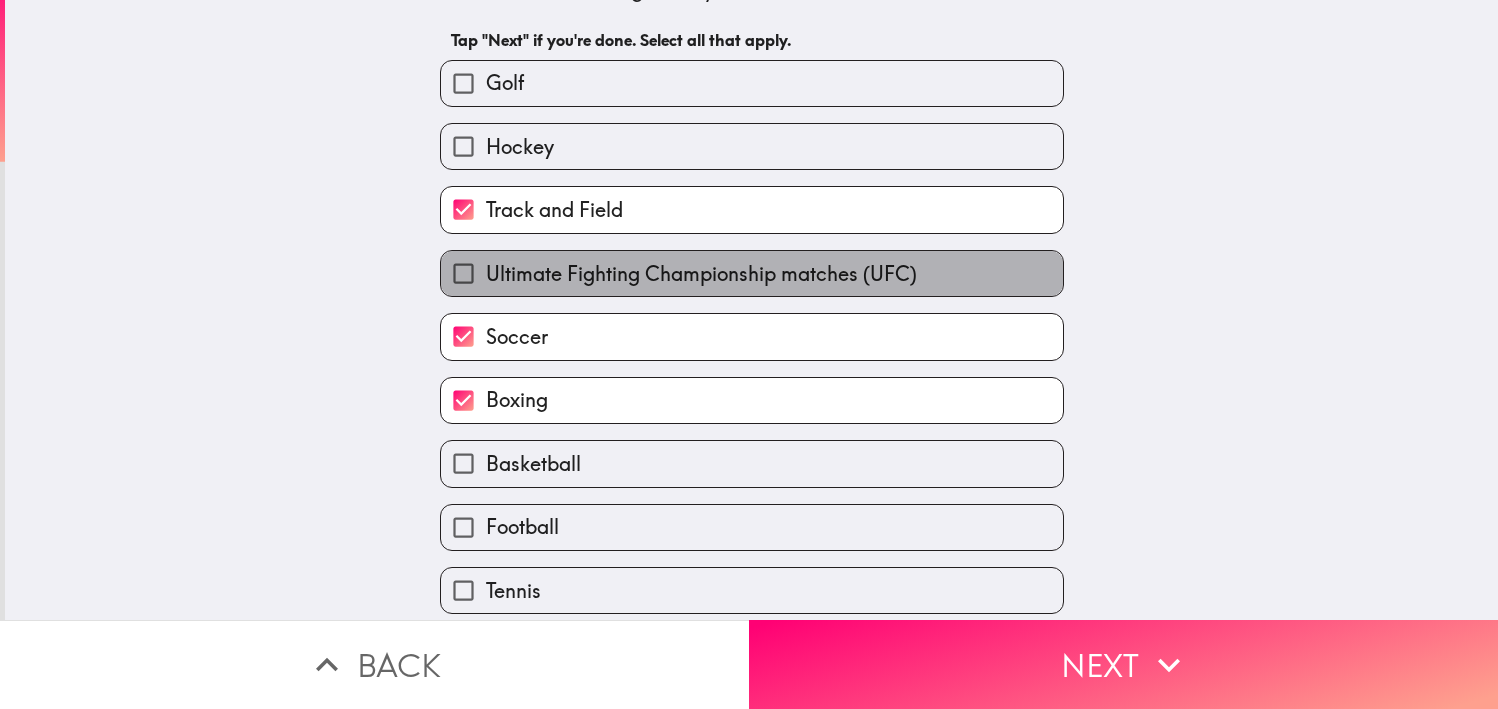 click on "Ultimate Fighting Championship matches (UFC)" at bounding box center [701, 274] 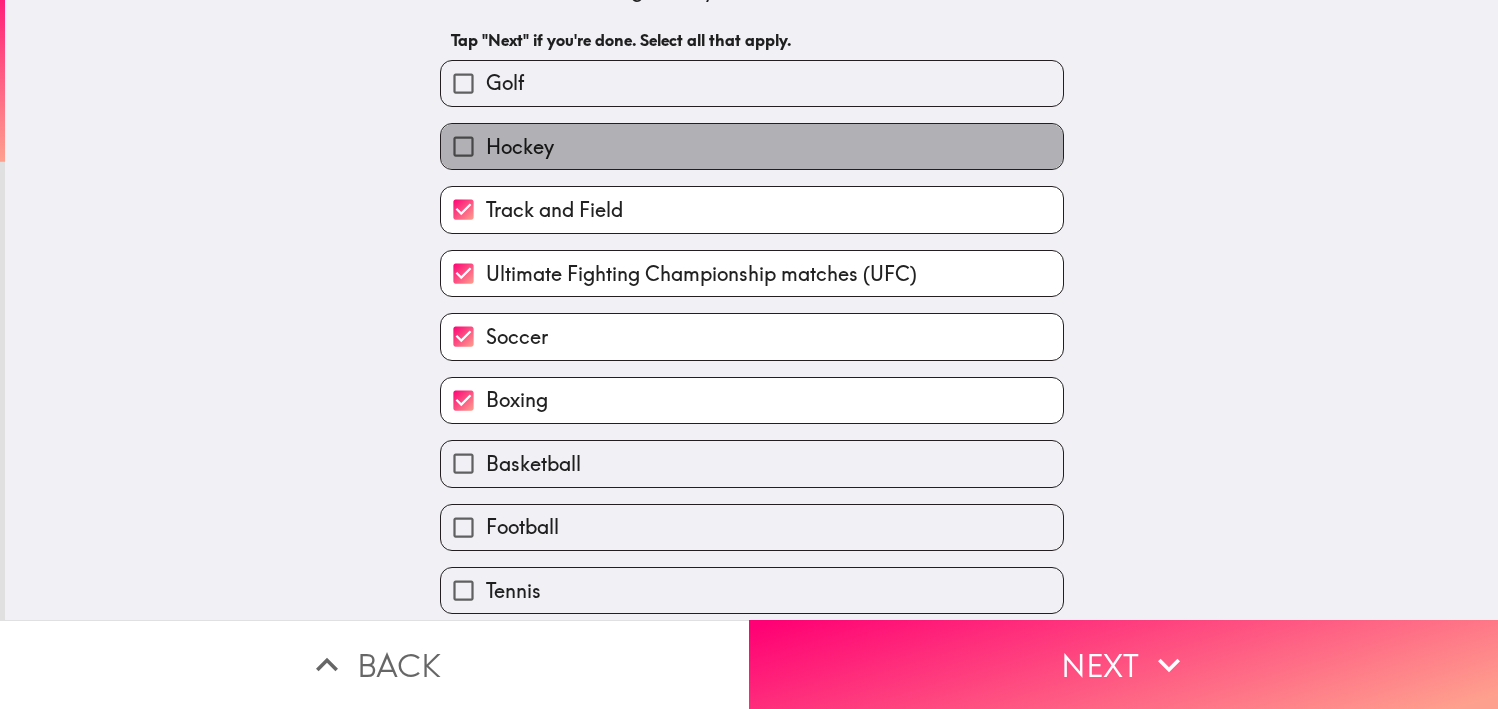 click on "Hockey" at bounding box center [520, 147] 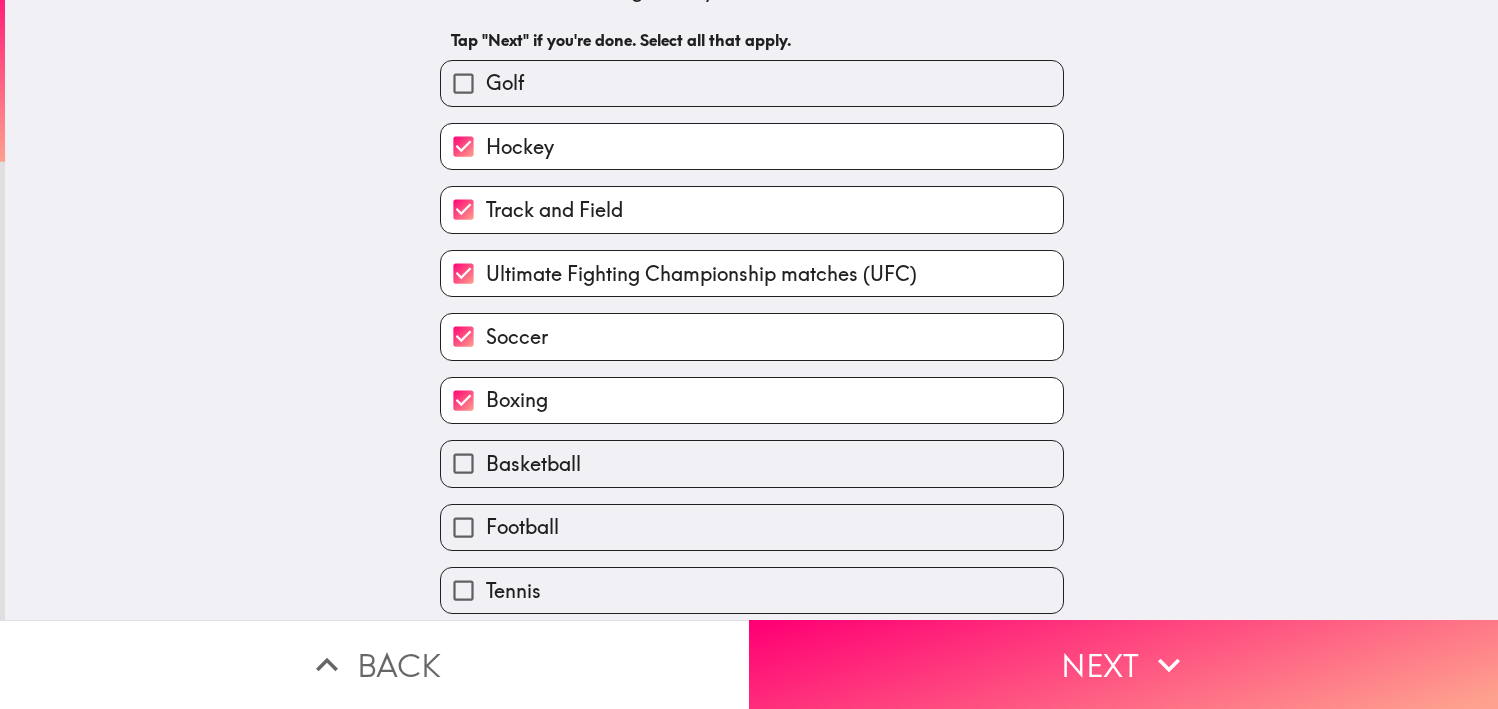 click on "Golf" at bounding box center [752, 83] 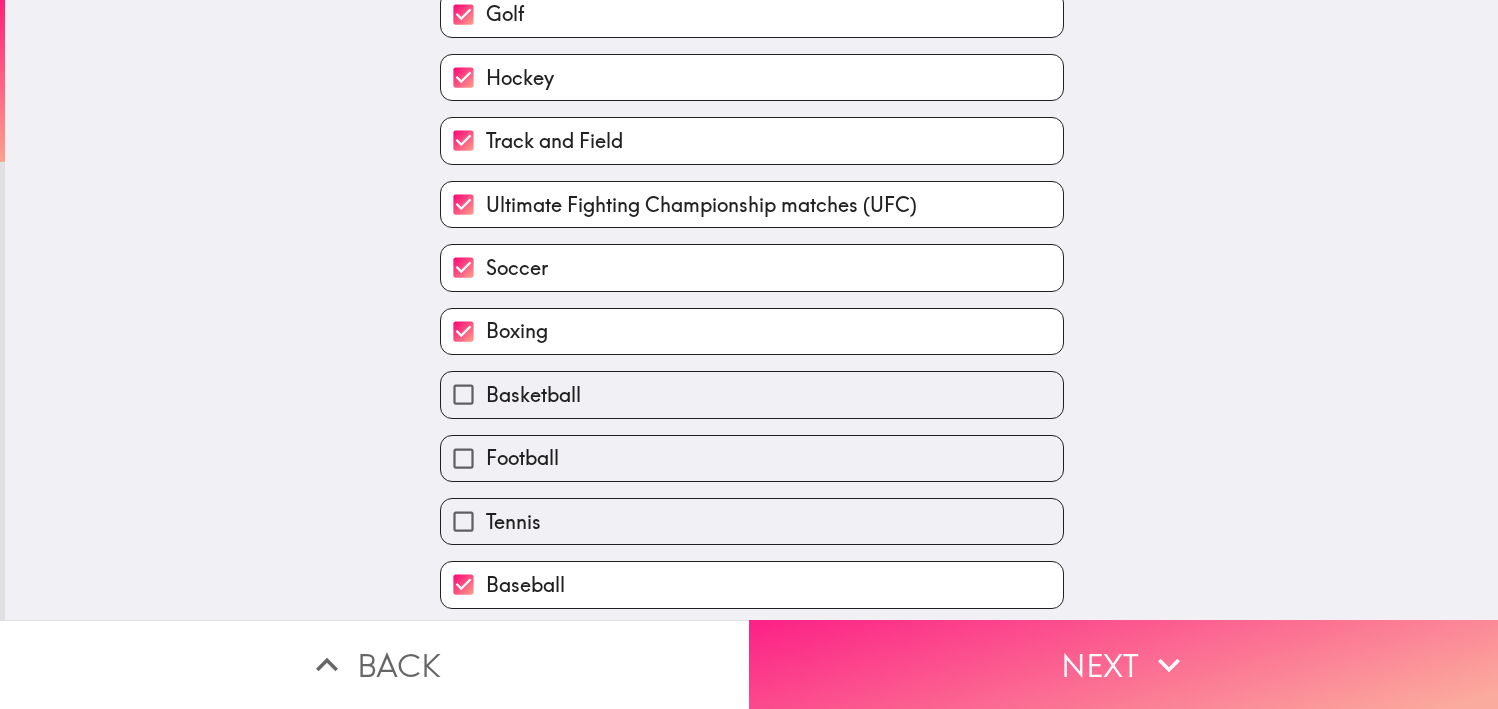 scroll, scrollTop: 280, scrollLeft: 0, axis: vertical 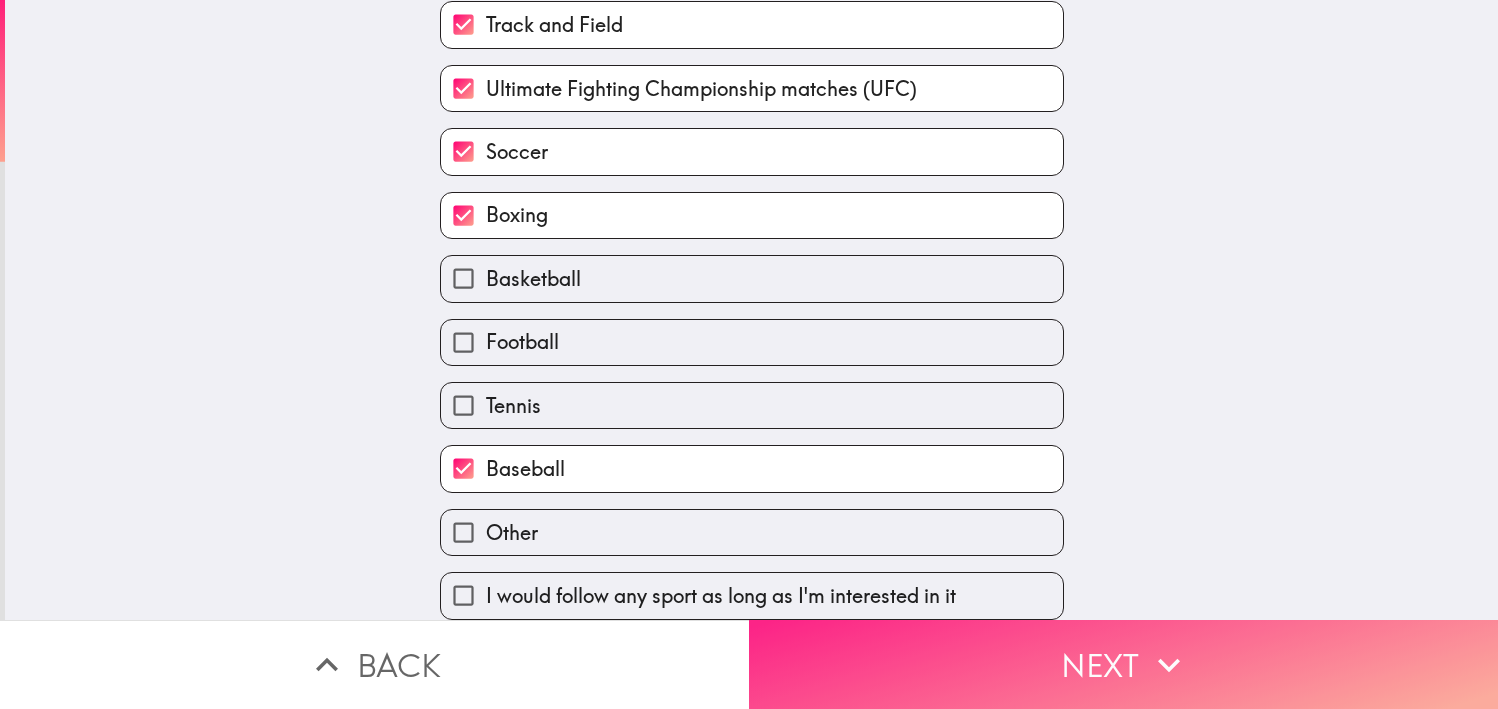click on "Next" at bounding box center [1123, 664] 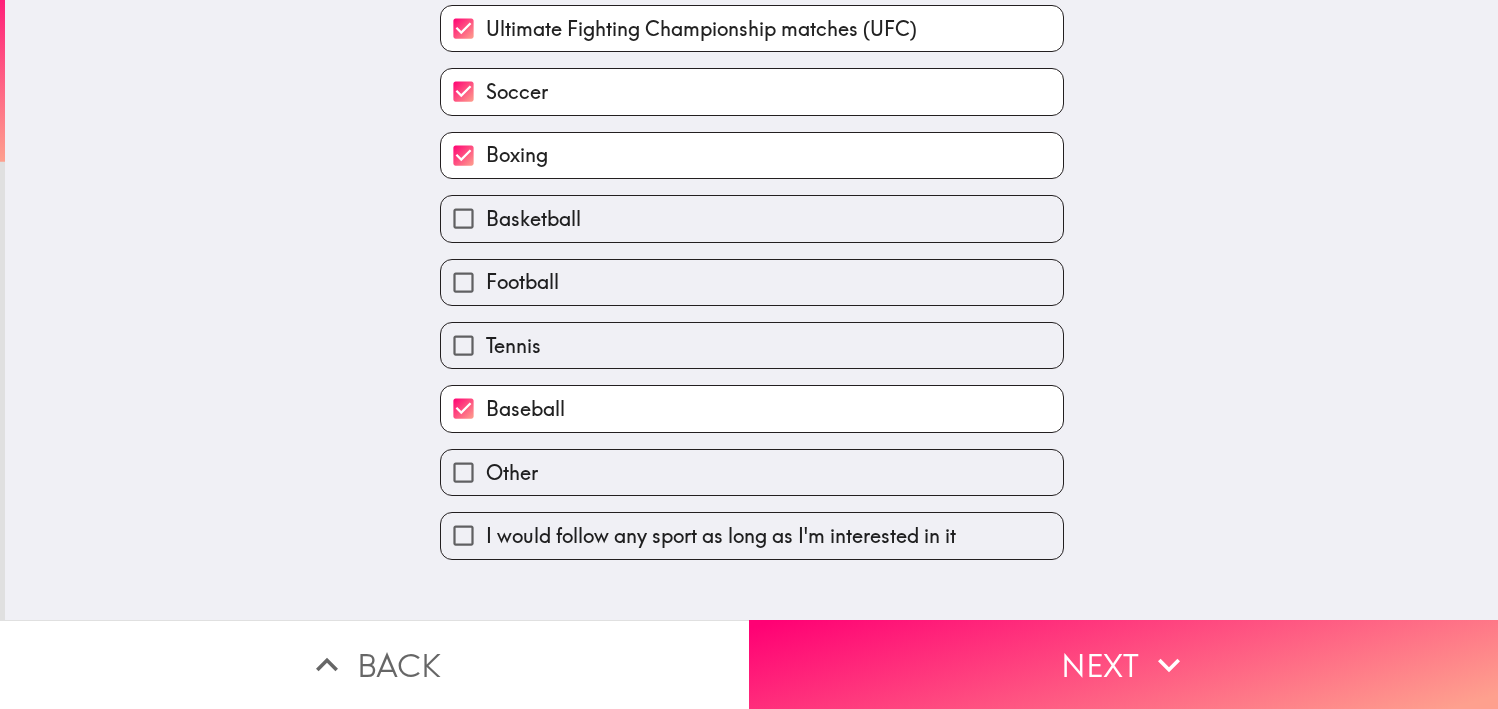 scroll, scrollTop: 0, scrollLeft: 0, axis: both 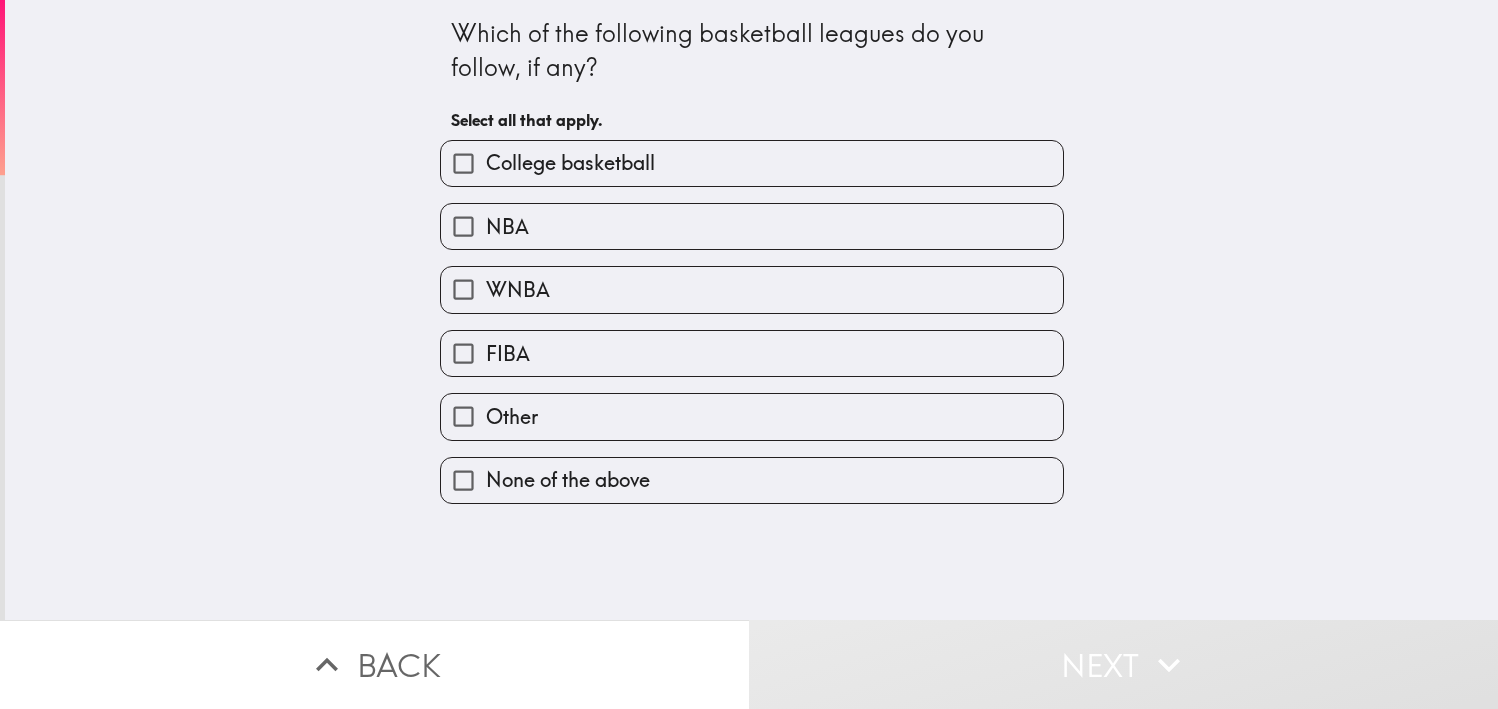 click on "WNBA" at bounding box center (752, 289) 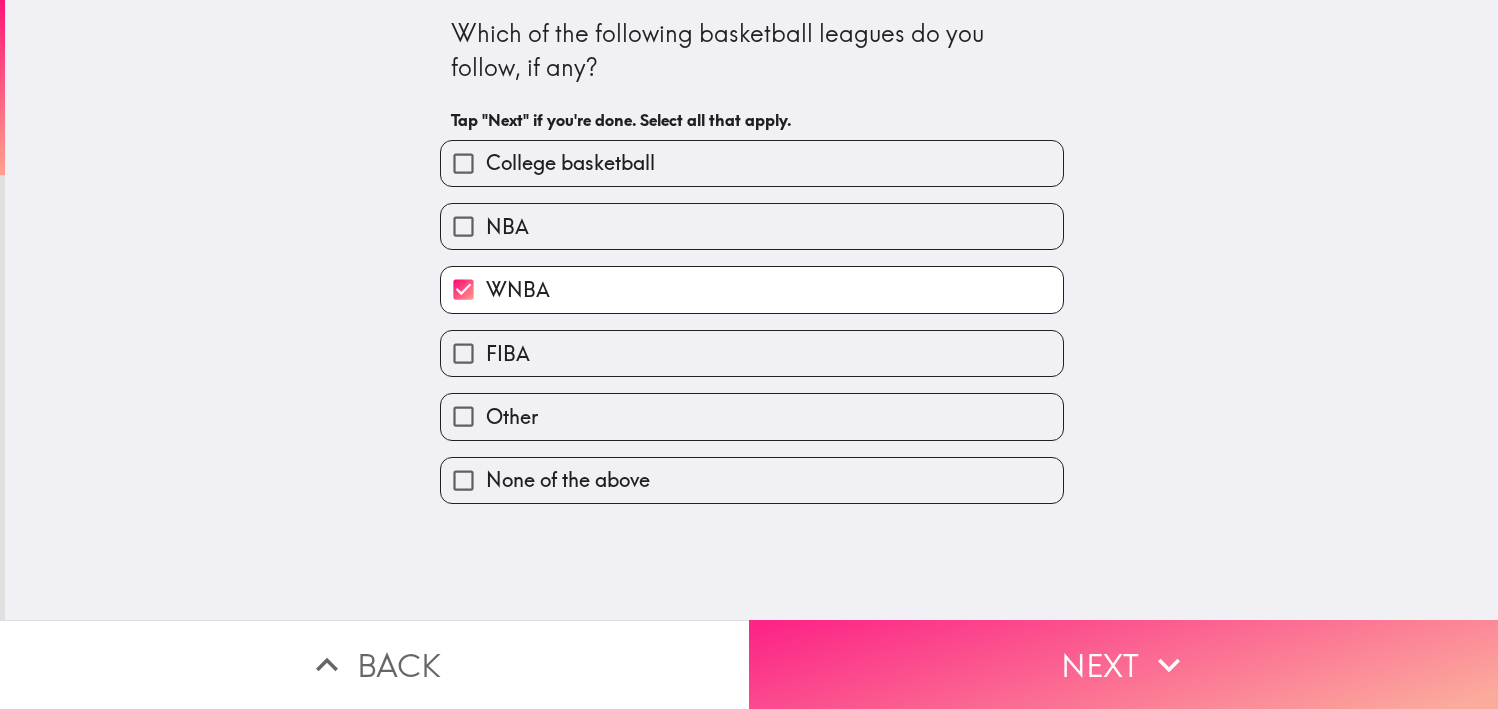 click on "Next" at bounding box center [1123, 664] 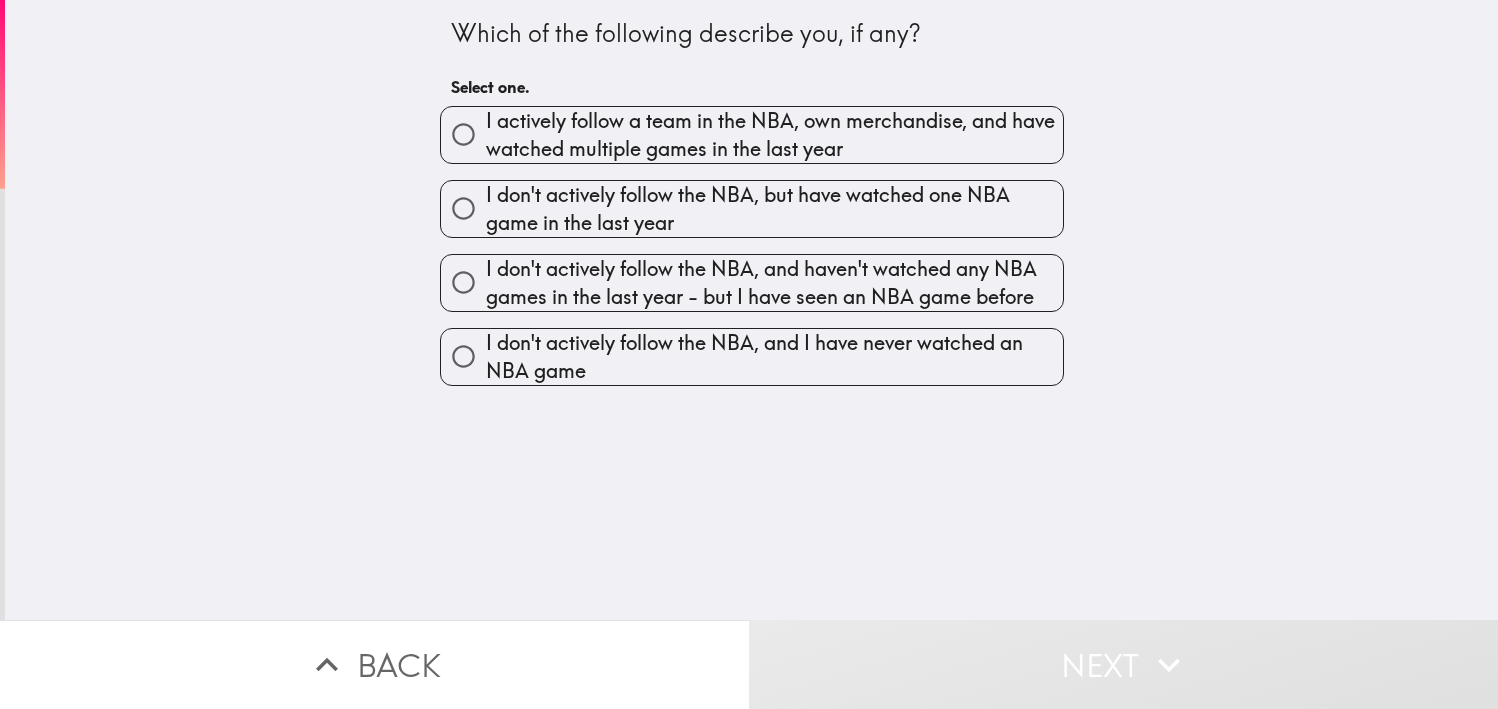 click on "I don't actively follow the NBA, but have watched one NBA game in the last year" at bounding box center (774, 209) 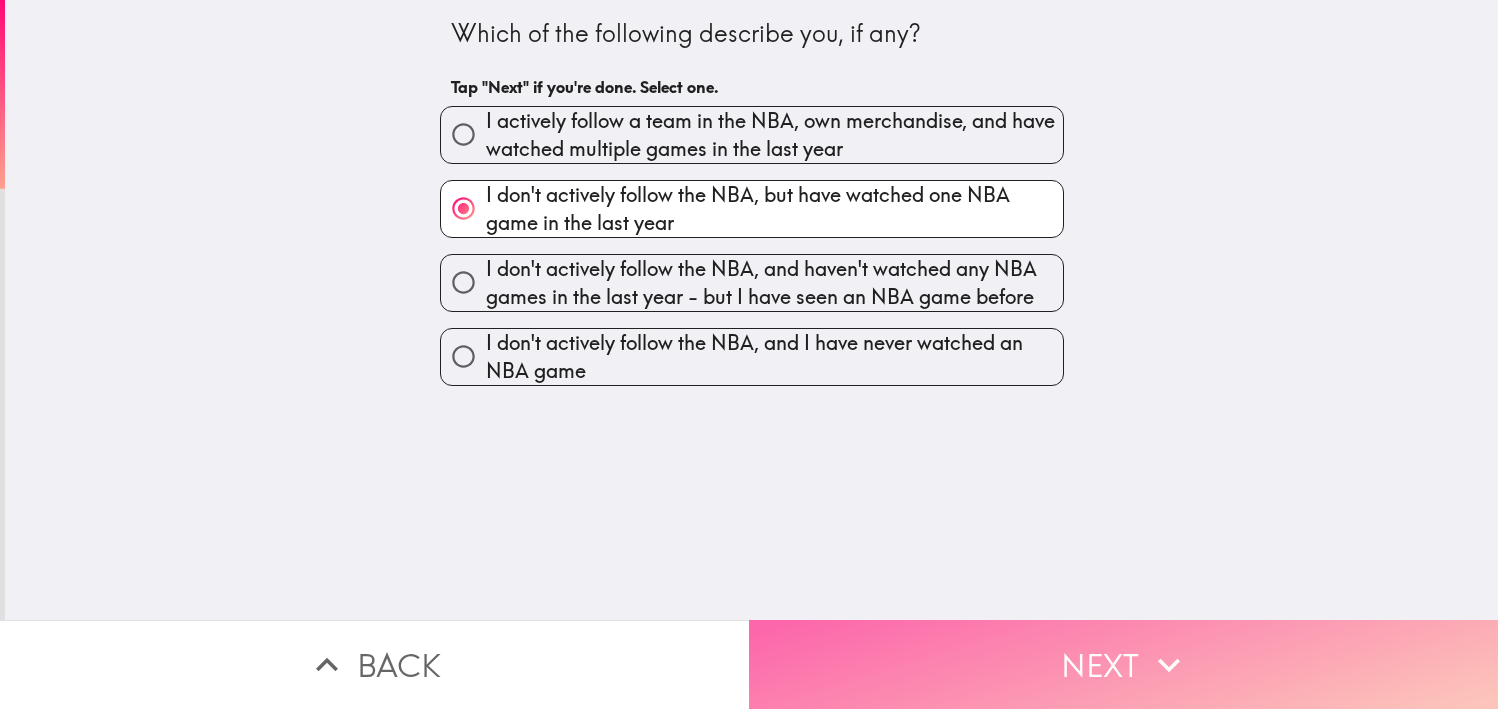 click on "Next" at bounding box center (1123, 664) 